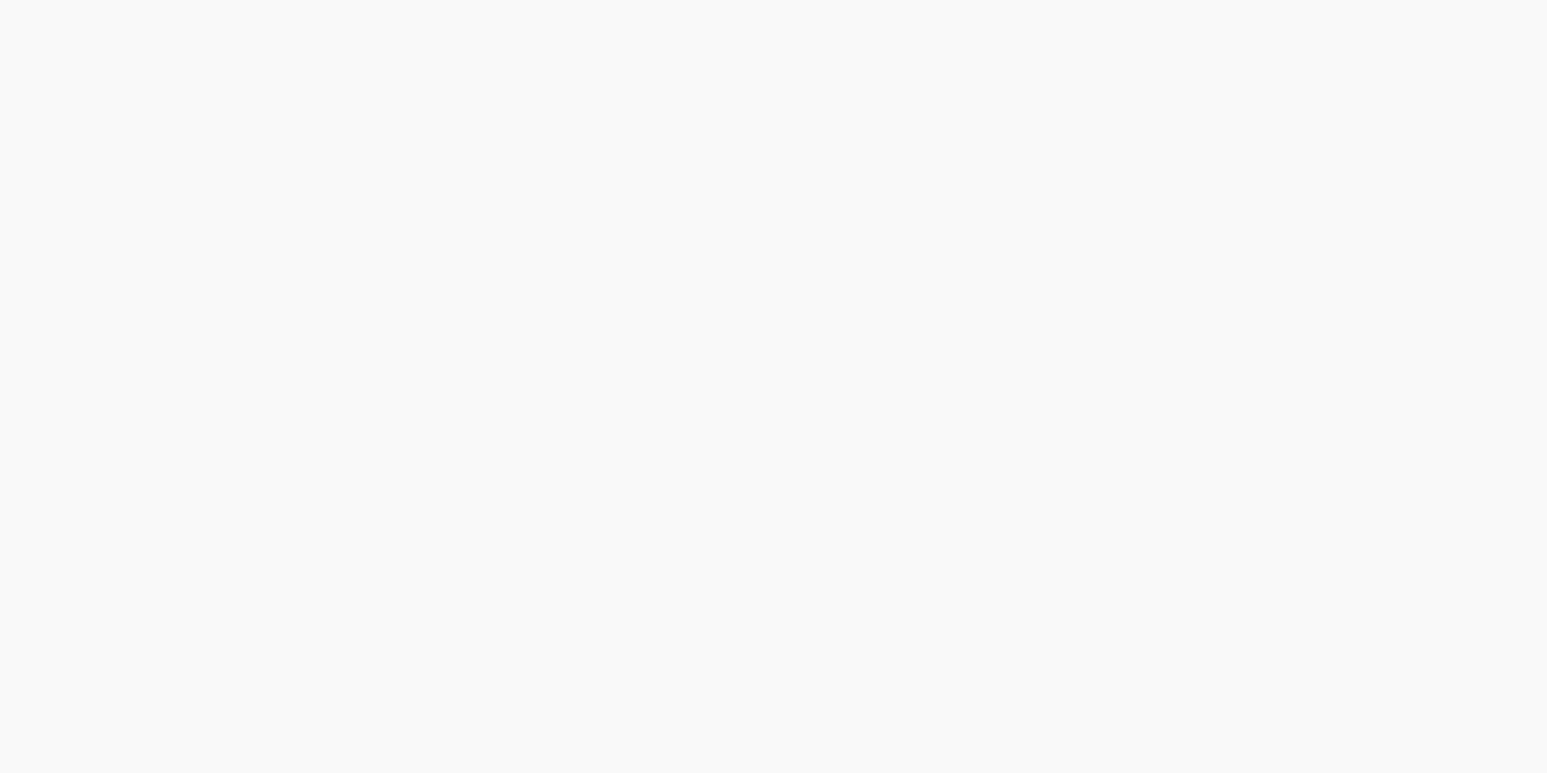 scroll, scrollTop: 0, scrollLeft: 0, axis: both 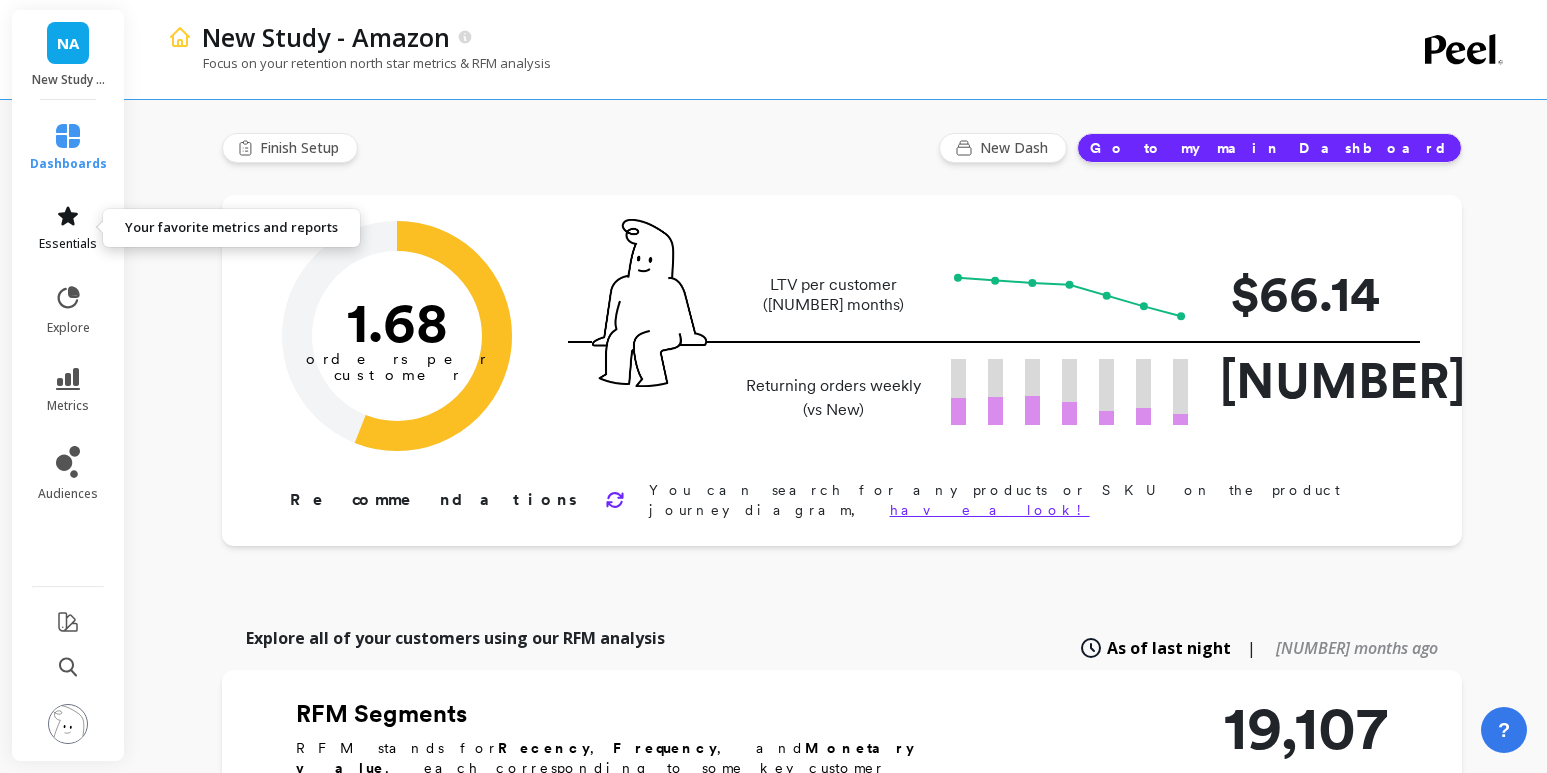 click on "essentials" at bounding box center [68, 228] 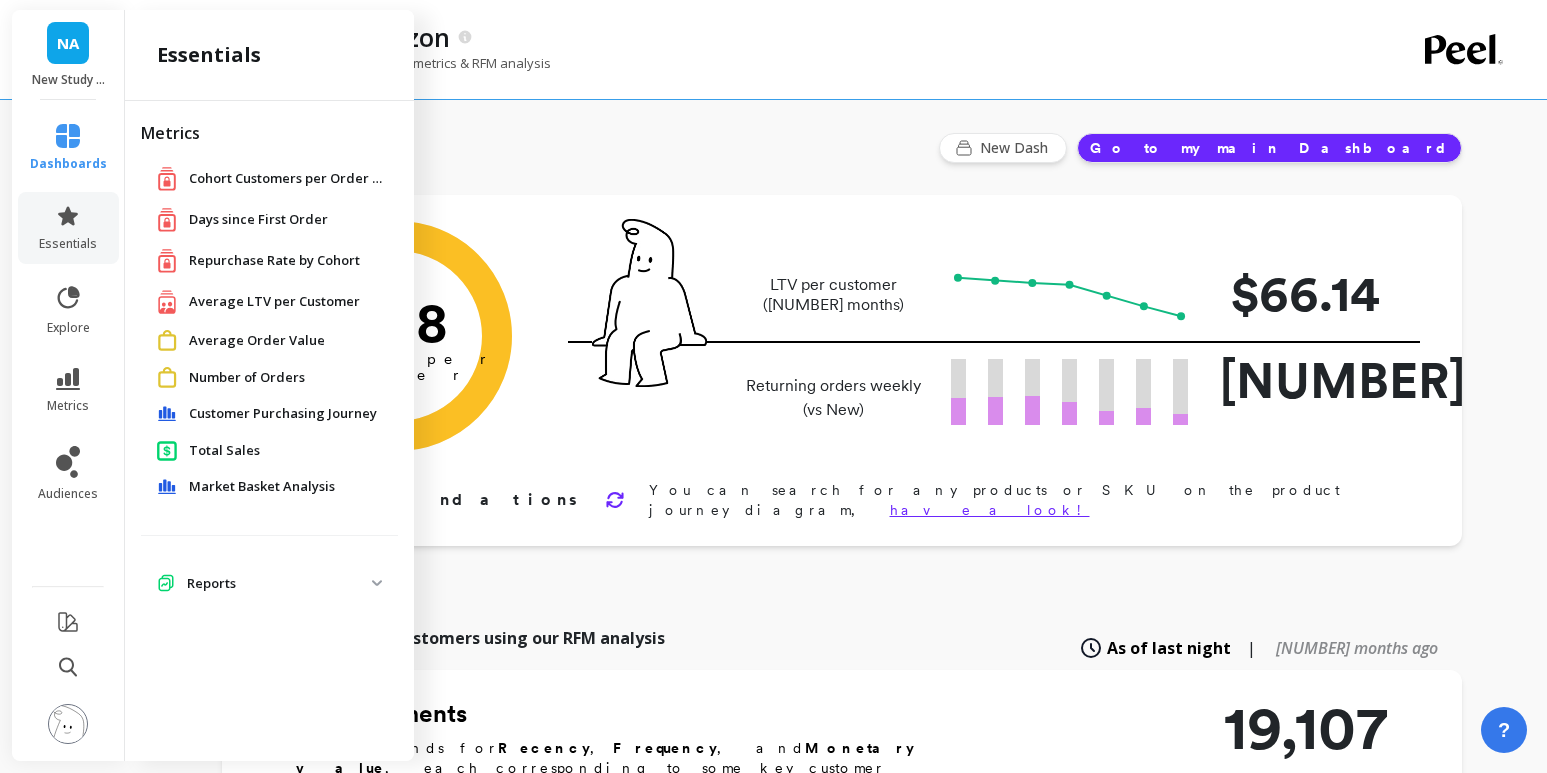 click on "Average LTV per Customer" at bounding box center [274, 302] 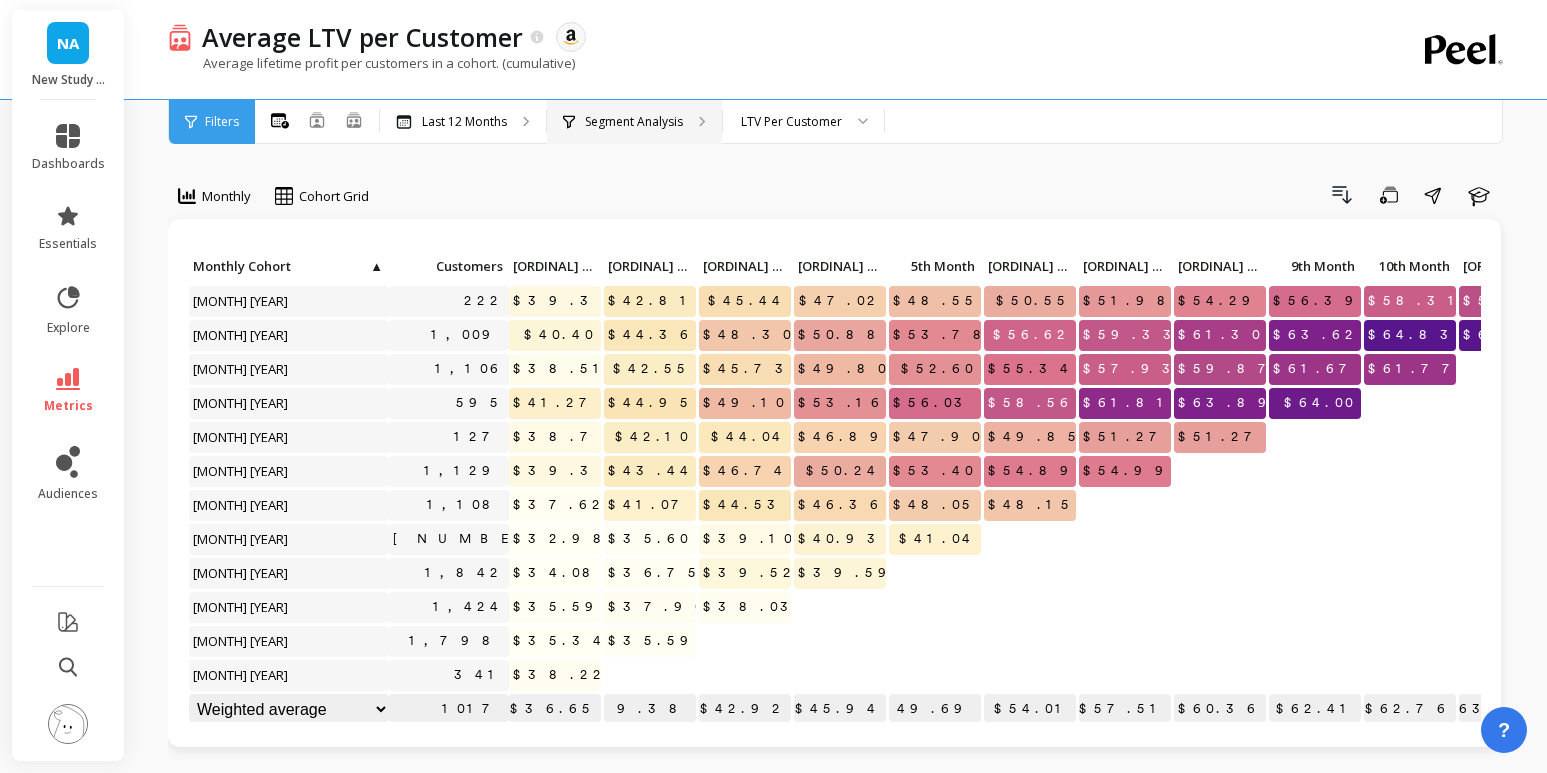 click on "Segment Analysis" at bounding box center (464, 122) 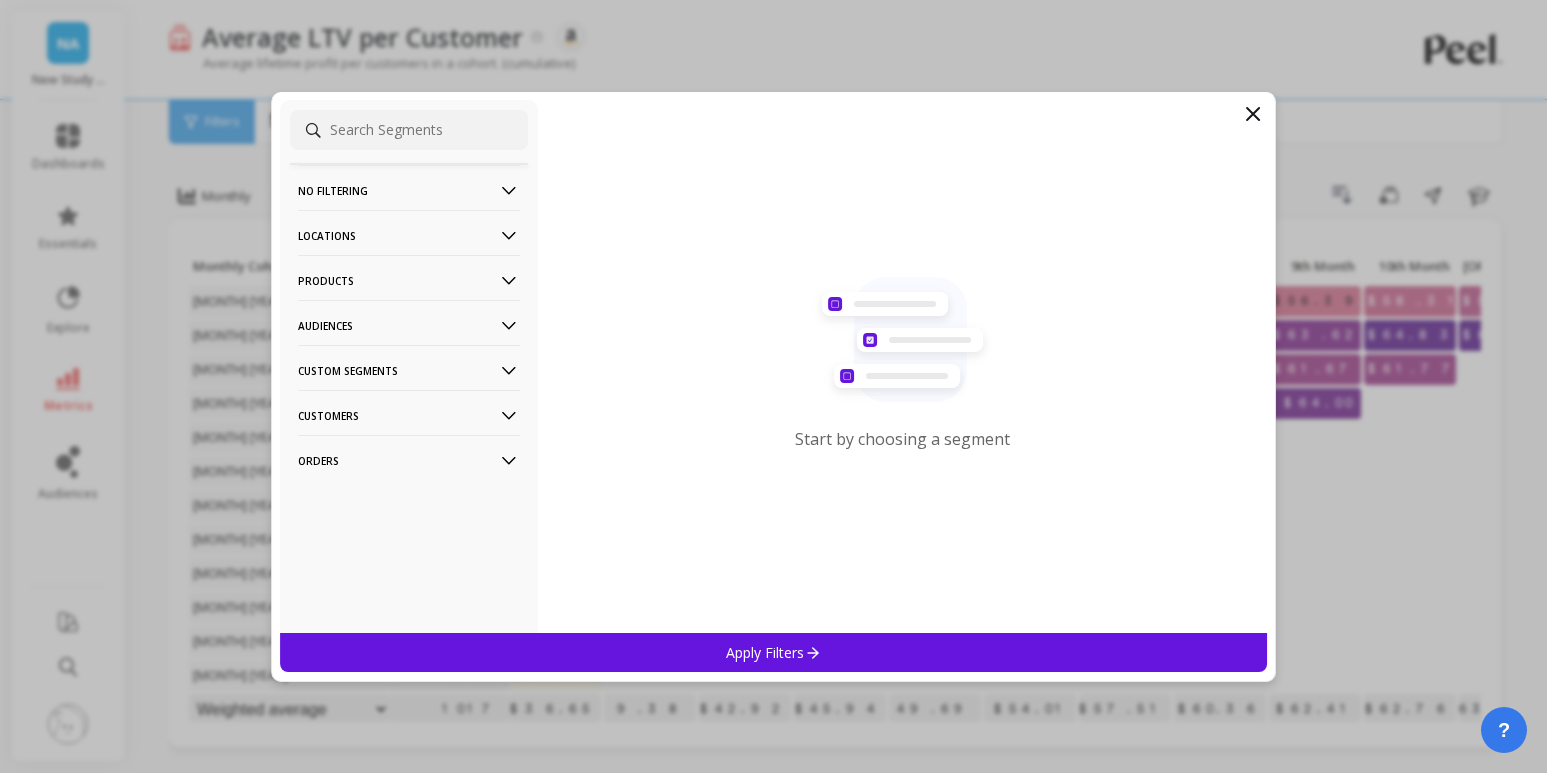 click on "Products" at bounding box center [409, 190] 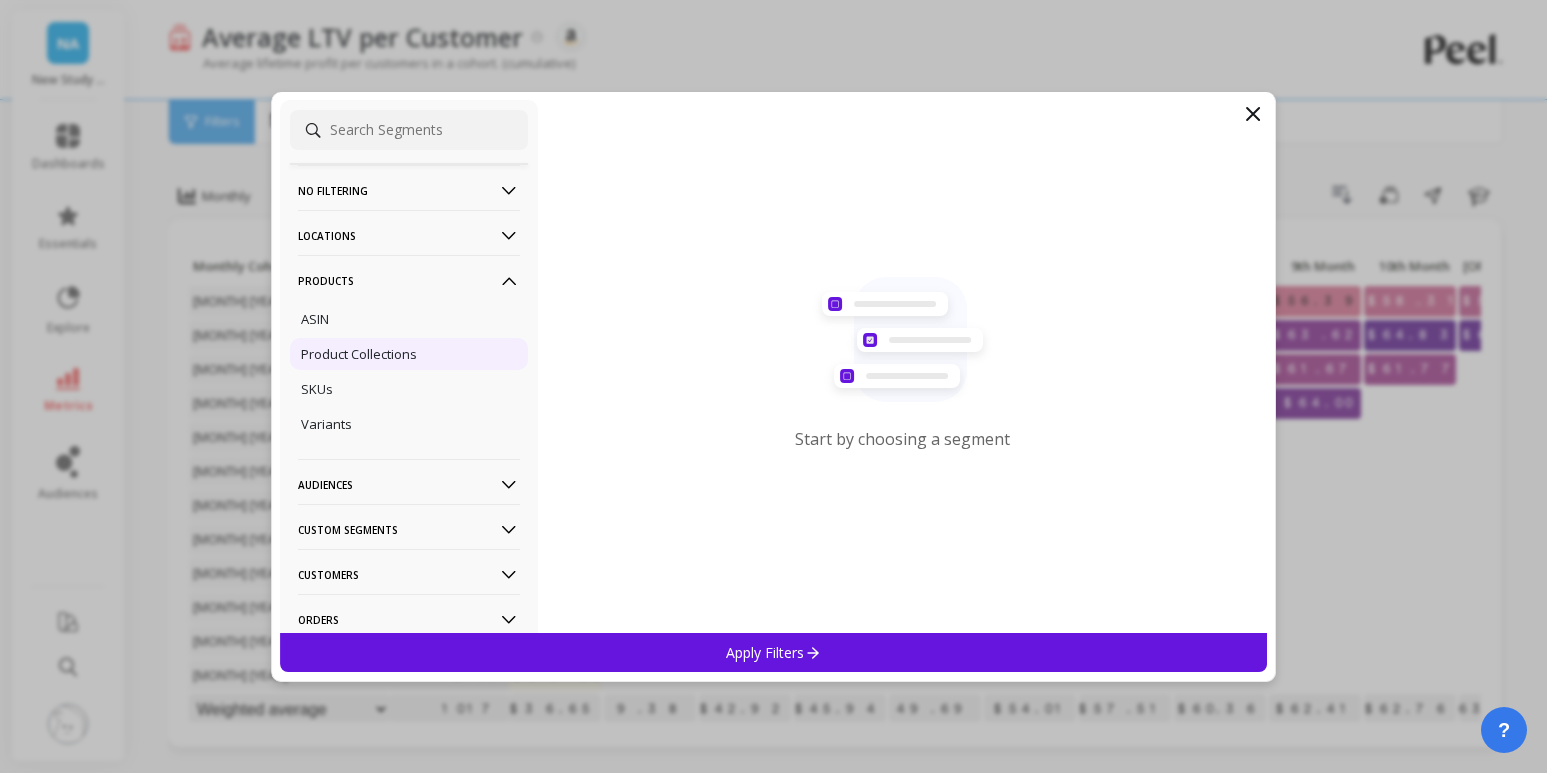 click on "Product Collections" at bounding box center (359, 354) 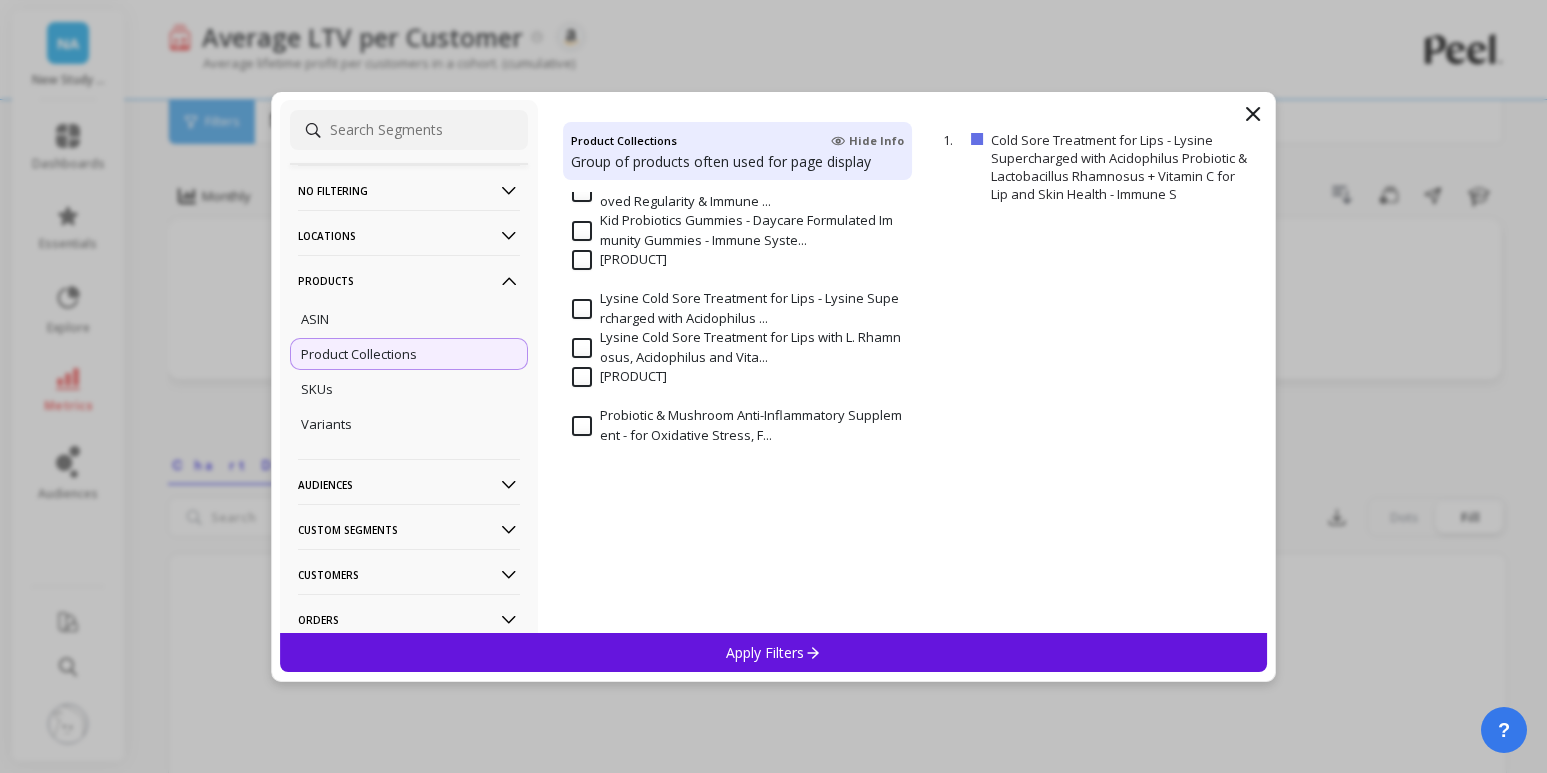scroll, scrollTop: 1939, scrollLeft: 0, axis: vertical 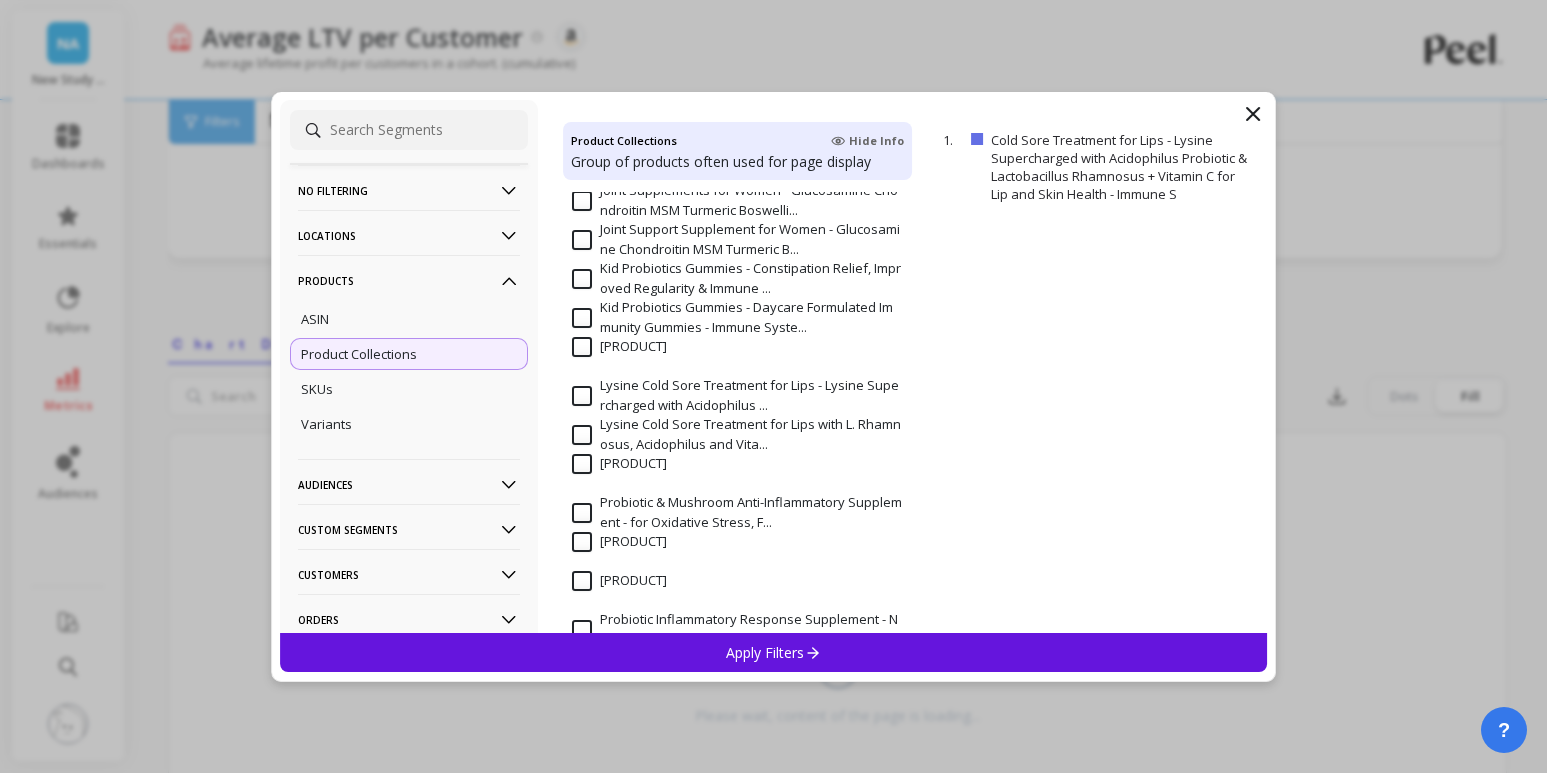 click on "Lysine Cold Sore Treatment for Lips with L. Rhamnosus, Acidophilus and Vita..." at bounding box center [737, 434] 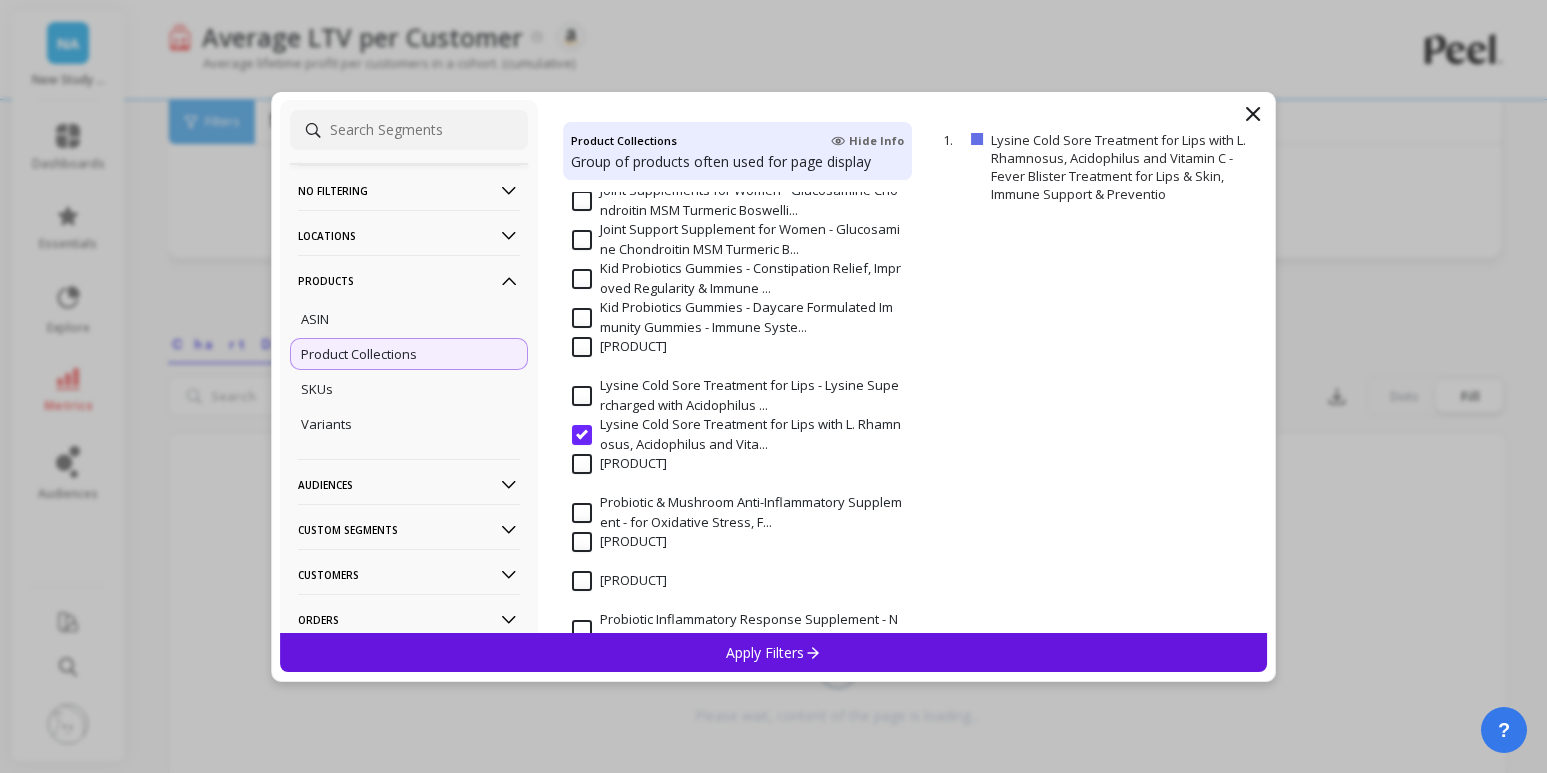 click on "Lysine Cold Sore Treatment for Lips - Lysine Supercharged with Acidophilus ..." at bounding box center (737, 395) 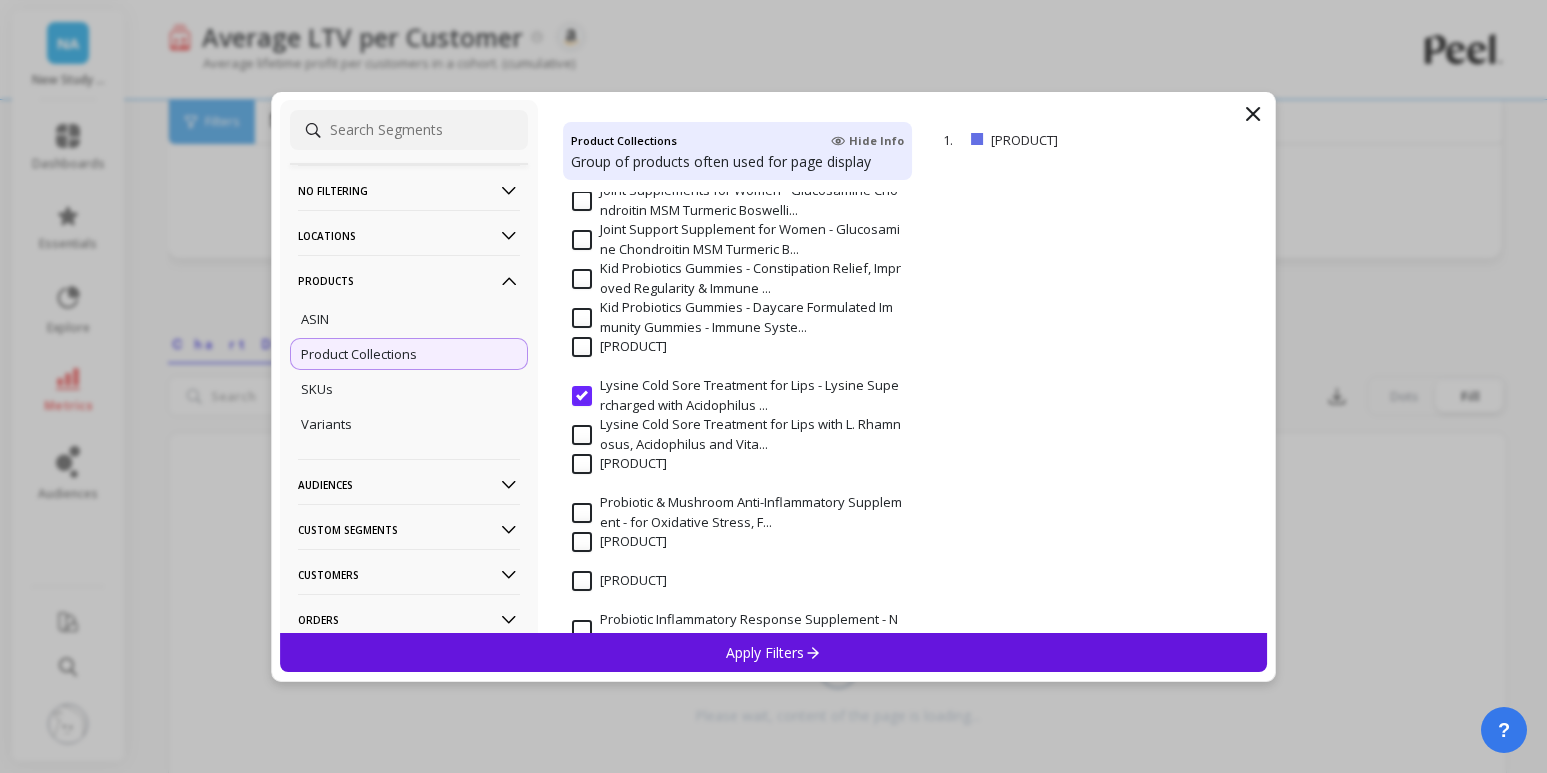 click on "Lysine Cold Sore Treatment for Lips with L. Rhamnosus, Acidophilus and Vita..." at bounding box center (737, 434) 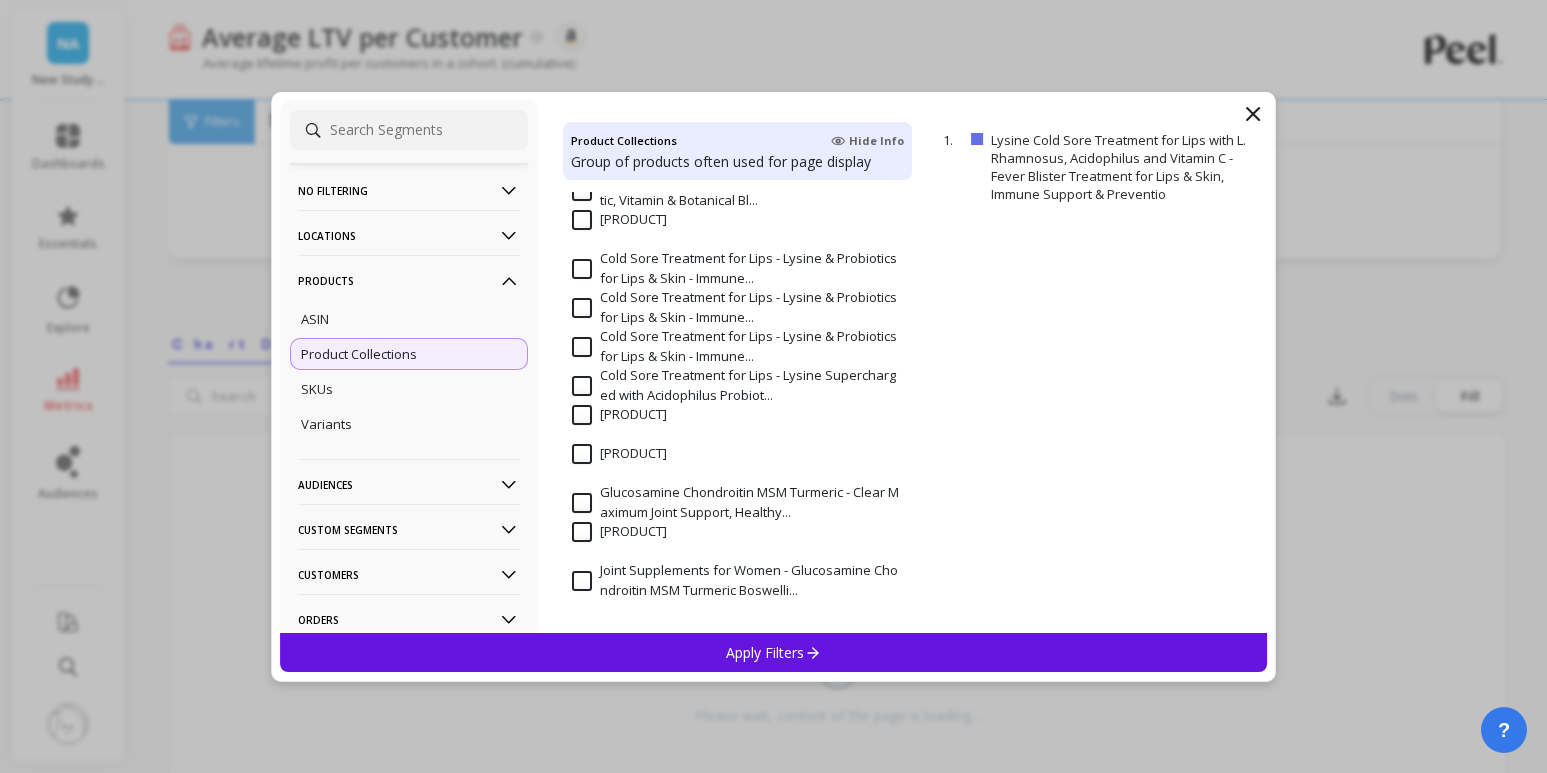 scroll, scrollTop: 869, scrollLeft: 0, axis: vertical 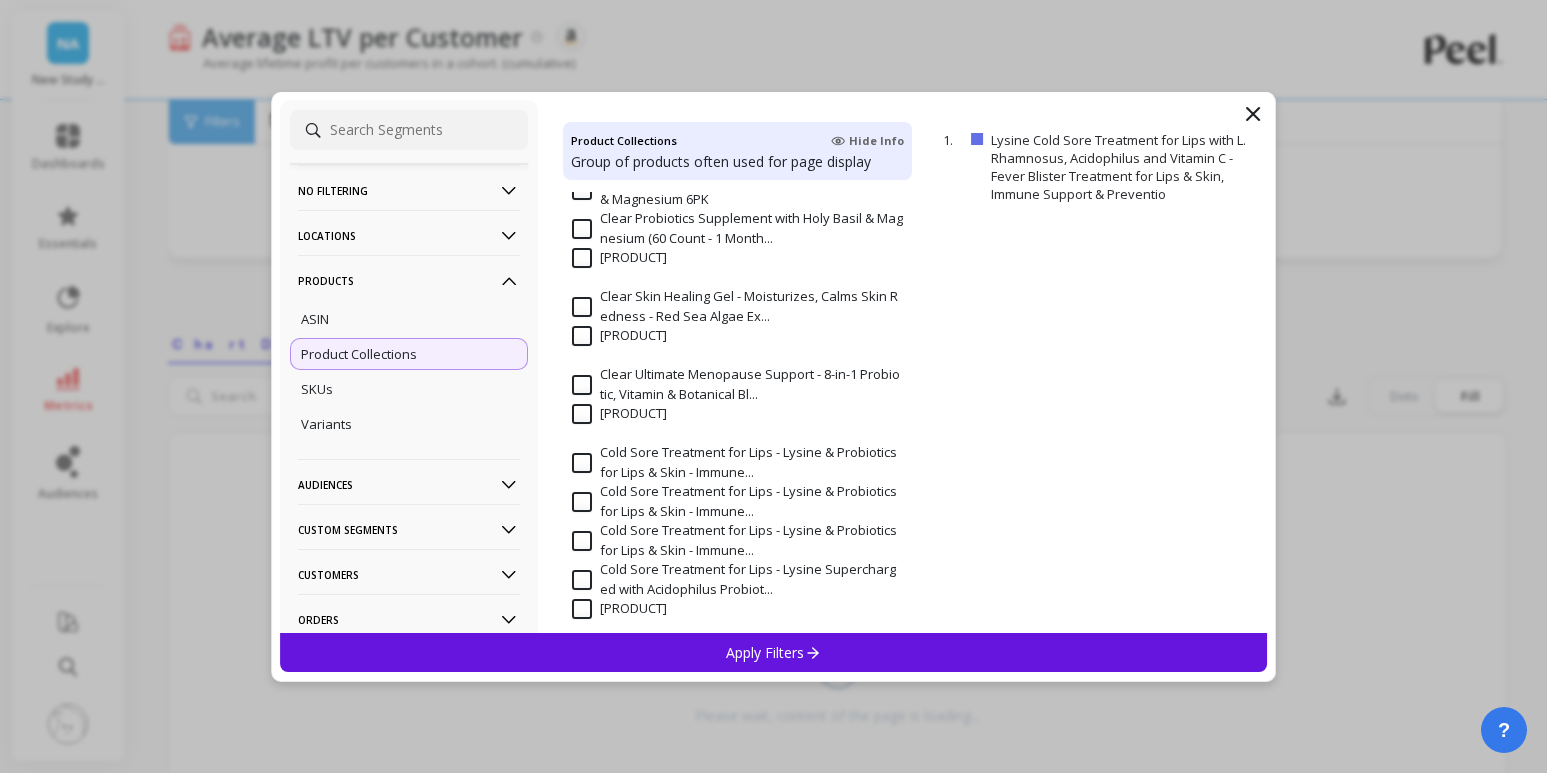 click on "Cold Sore Treatment for Lips - Lysine & Probiotics for Lips & Skin - Immune..." at bounding box center [737, 501] 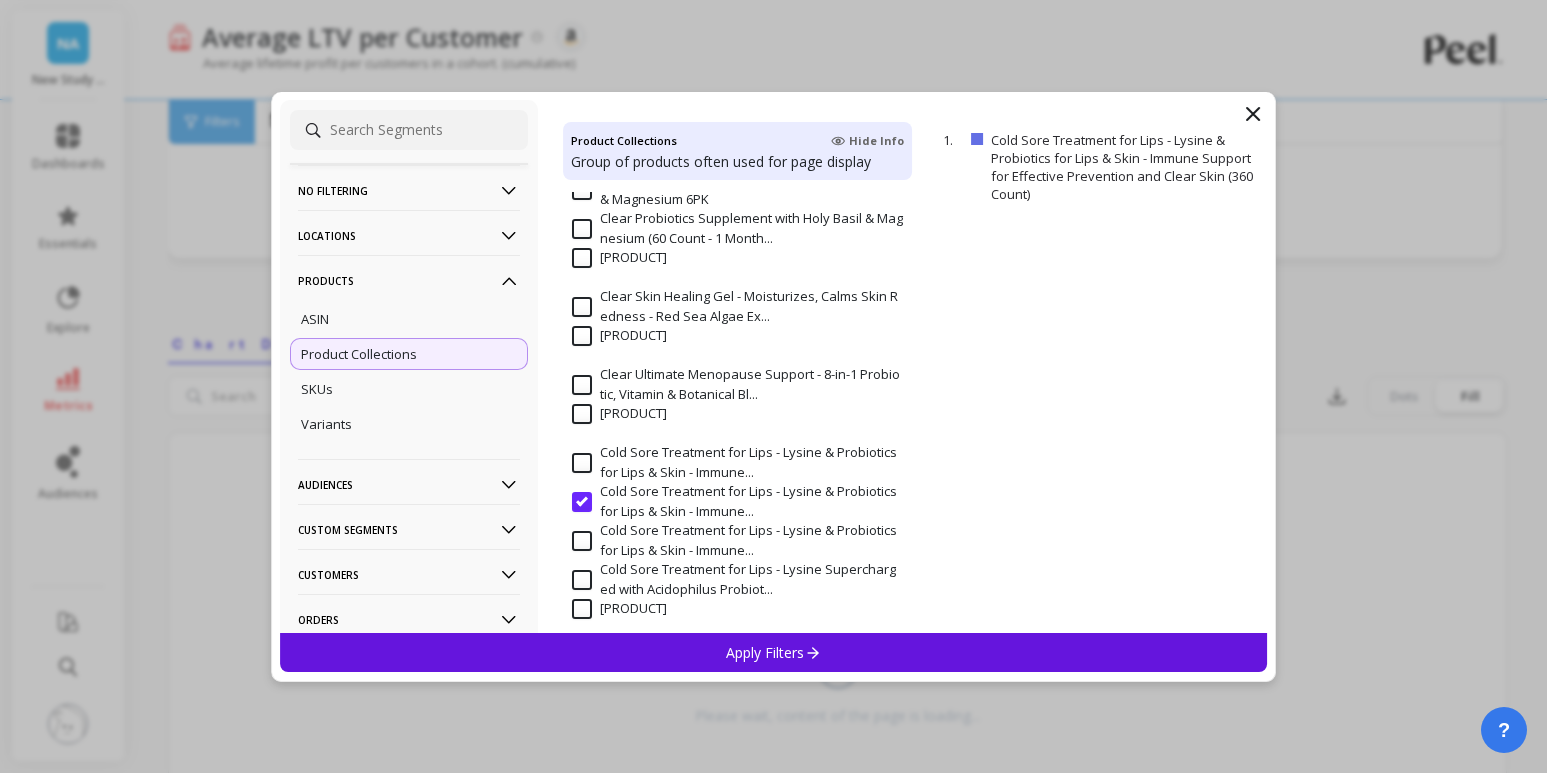 click on "Cold Sore Treatment for Lips - Lysine & Probiotics for Lips & Skin - Immune..." at bounding box center [737, 462] 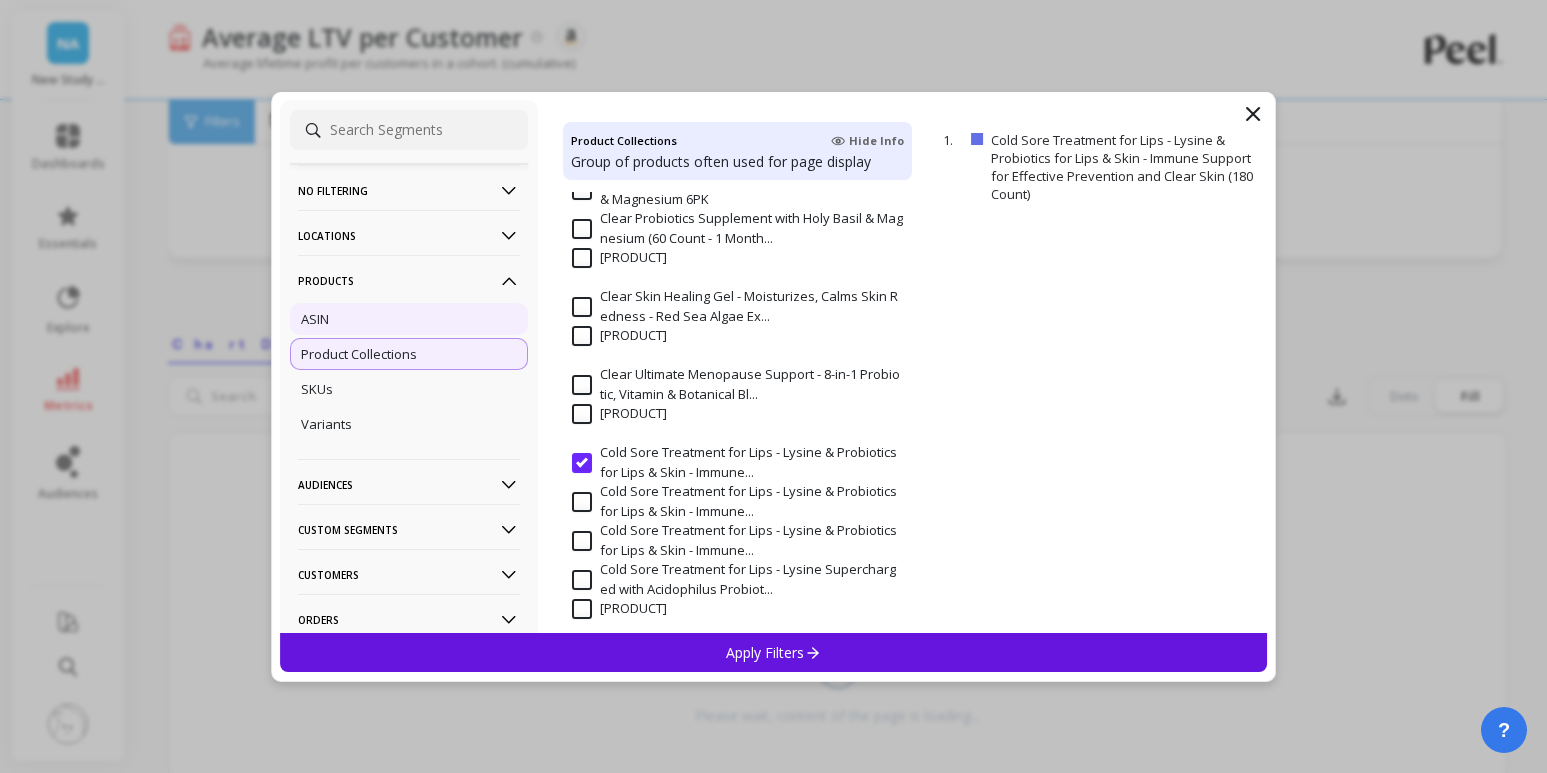 click on "ASIN" at bounding box center (0, 0) 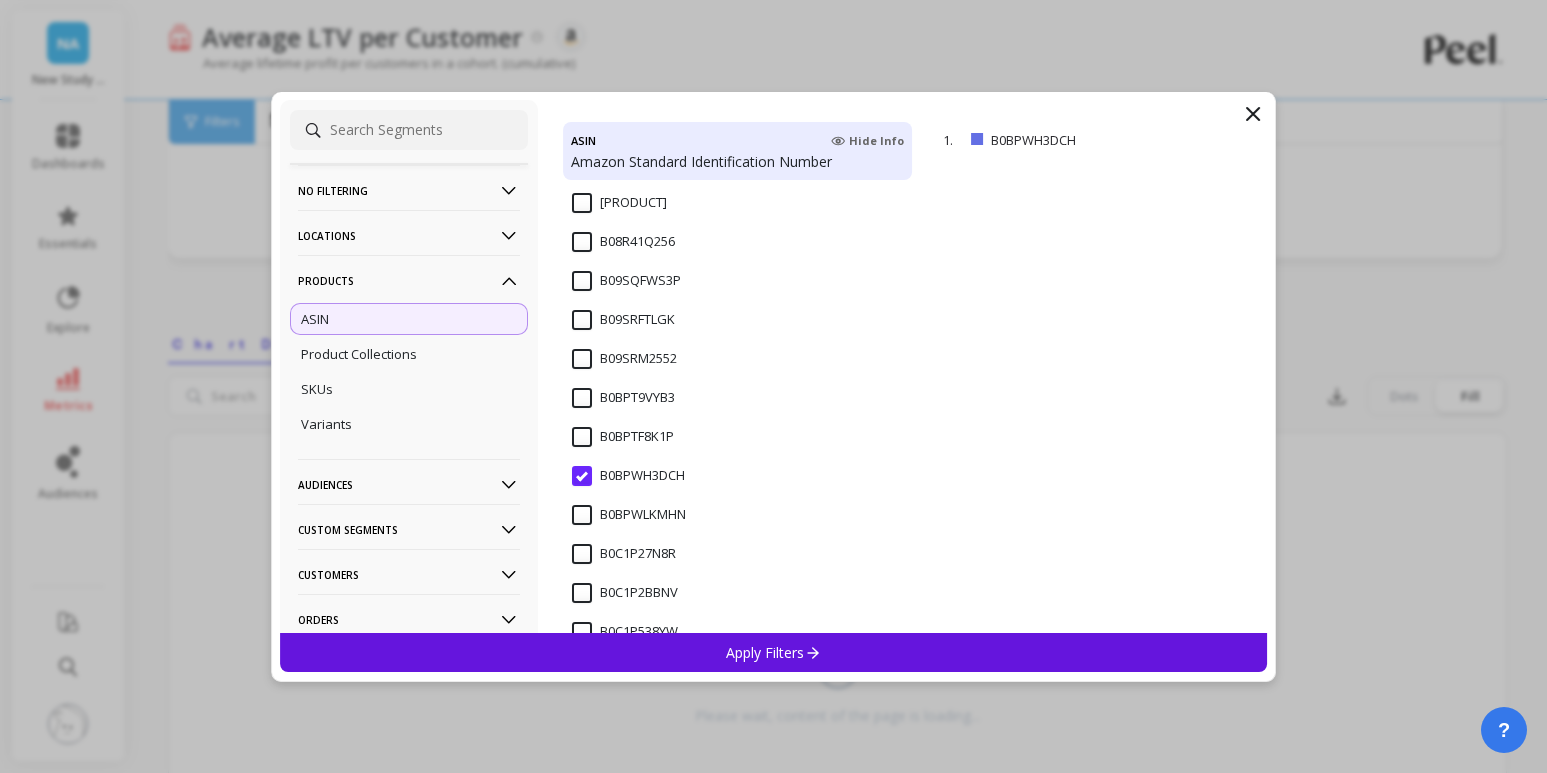 scroll, scrollTop: 148, scrollLeft: 0, axis: vertical 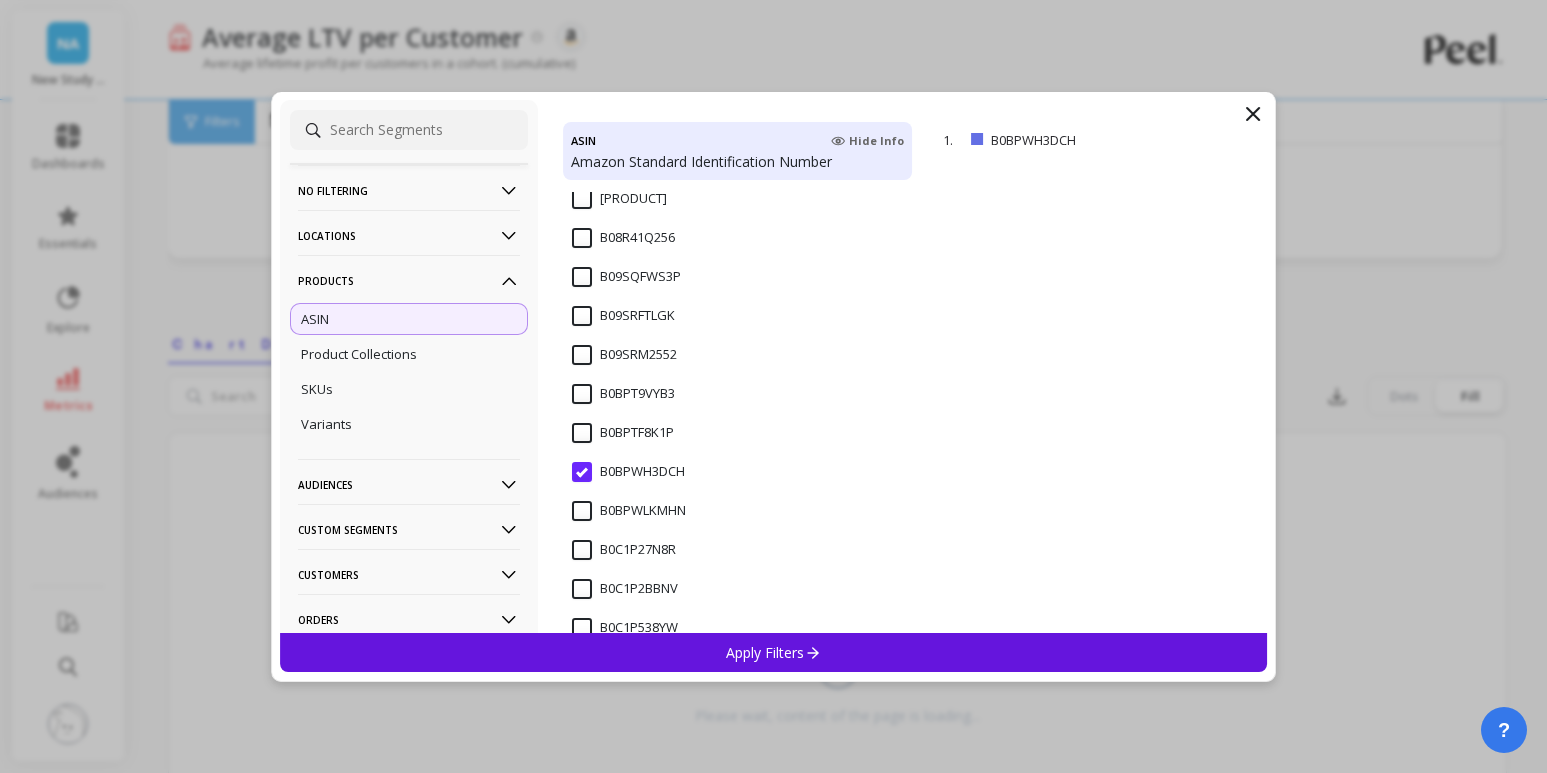 click on "B0BPWH3DCH" at bounding box center (628, 472) 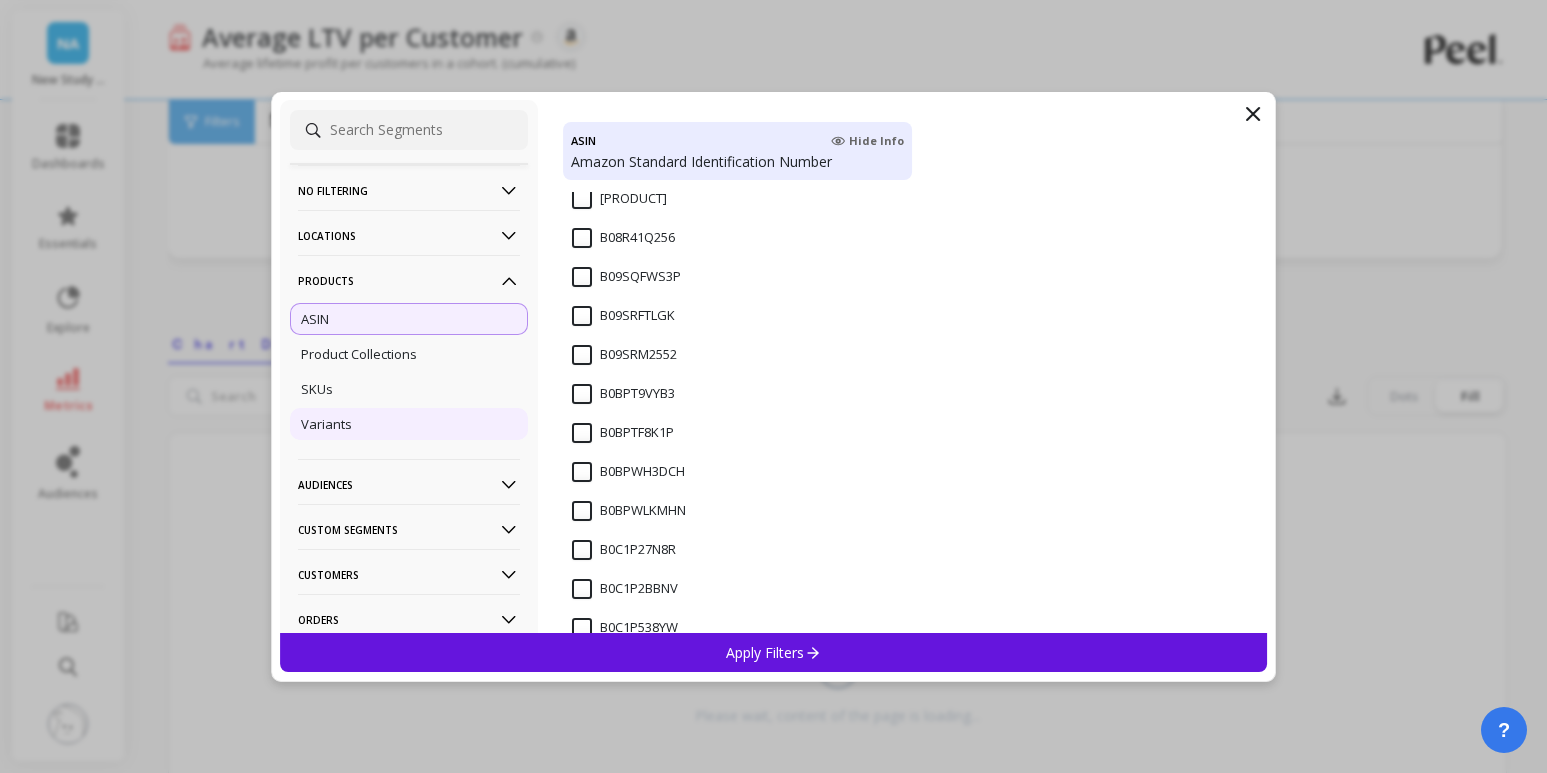 click on "Variants" at bounding box center [0, 0] 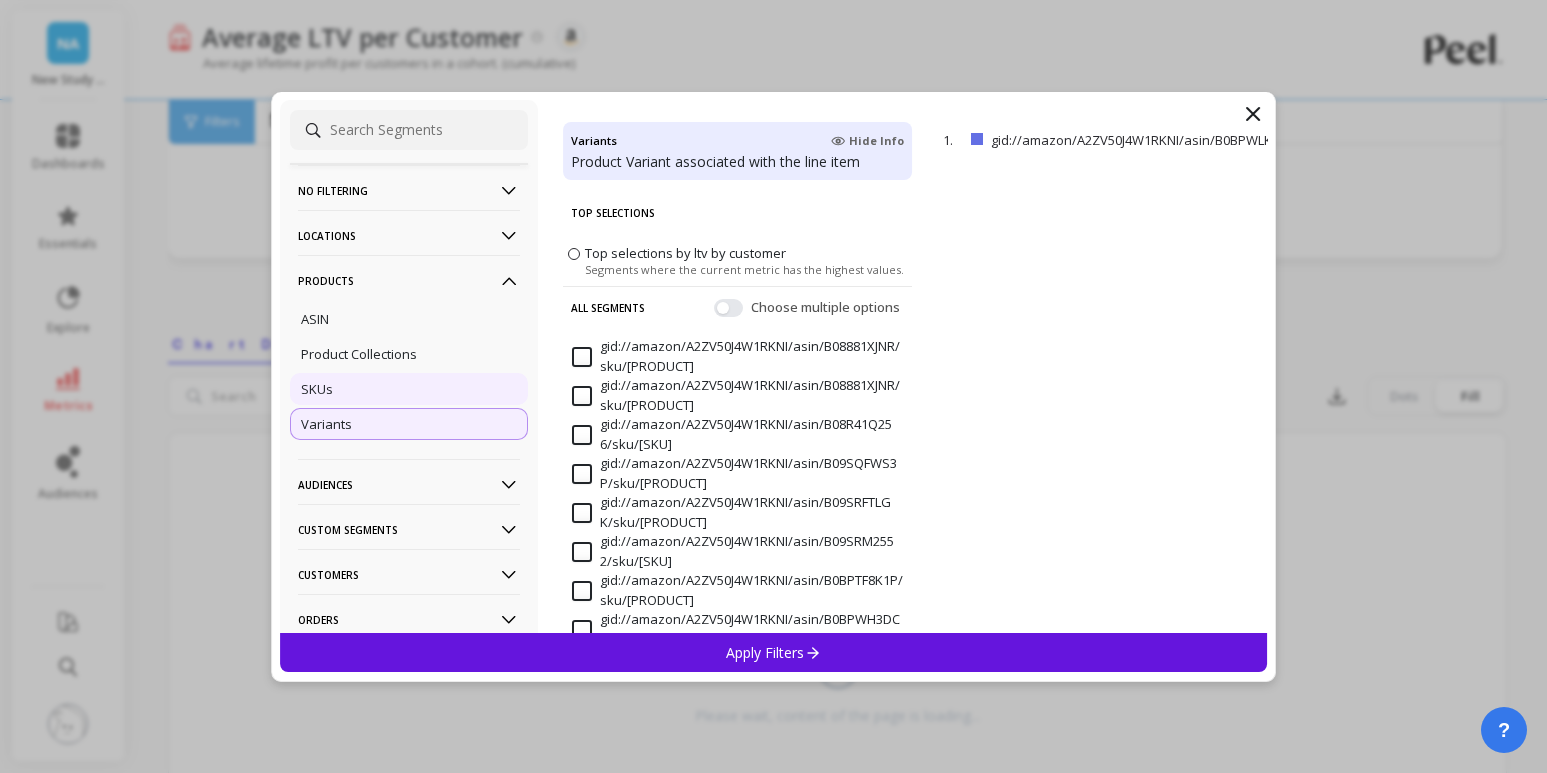 click on "SKUs" at bounding box center (0, 0) 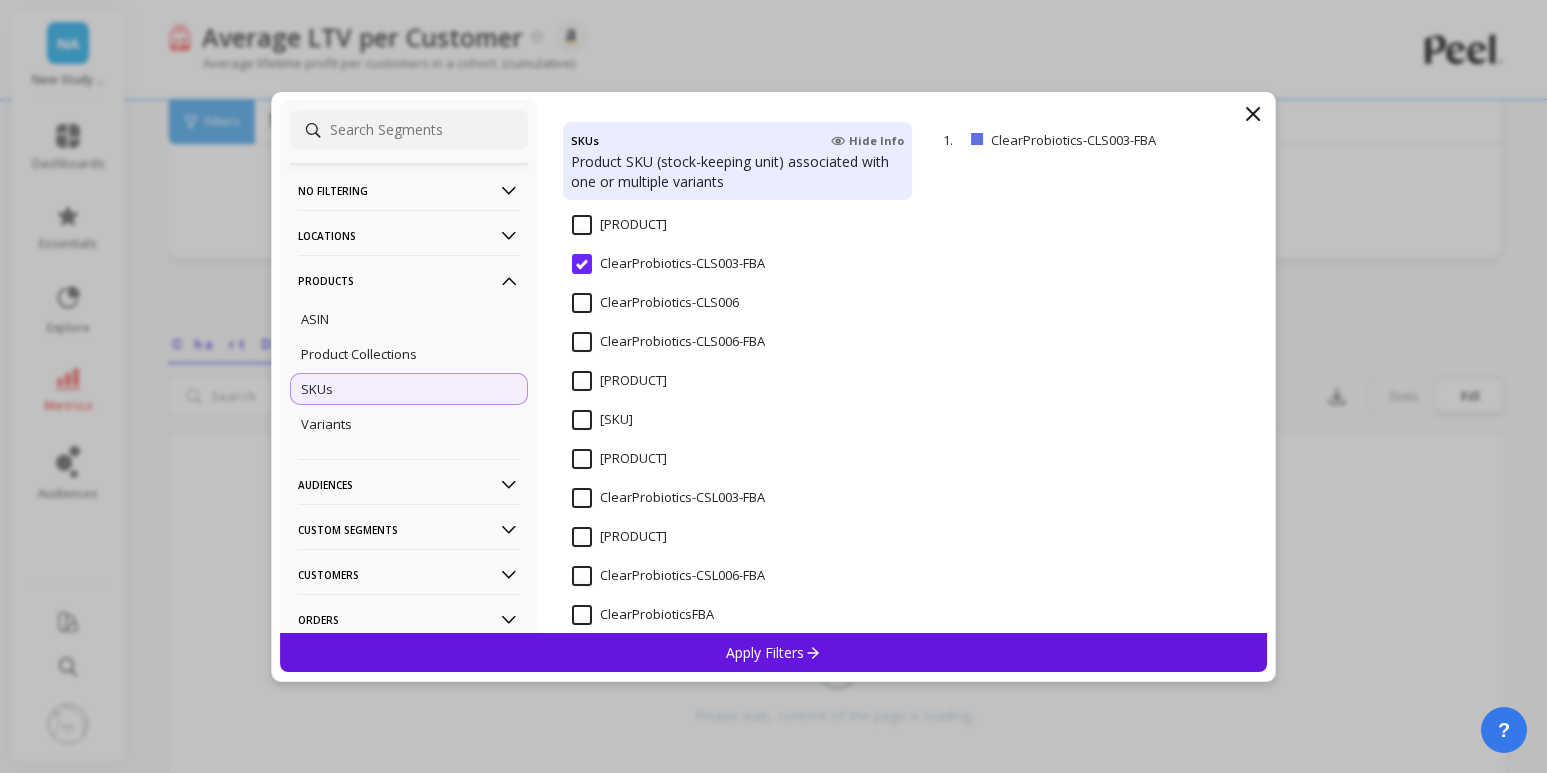 scroll, scrollTop: 689, scrollLeft: 0, axis: vertical 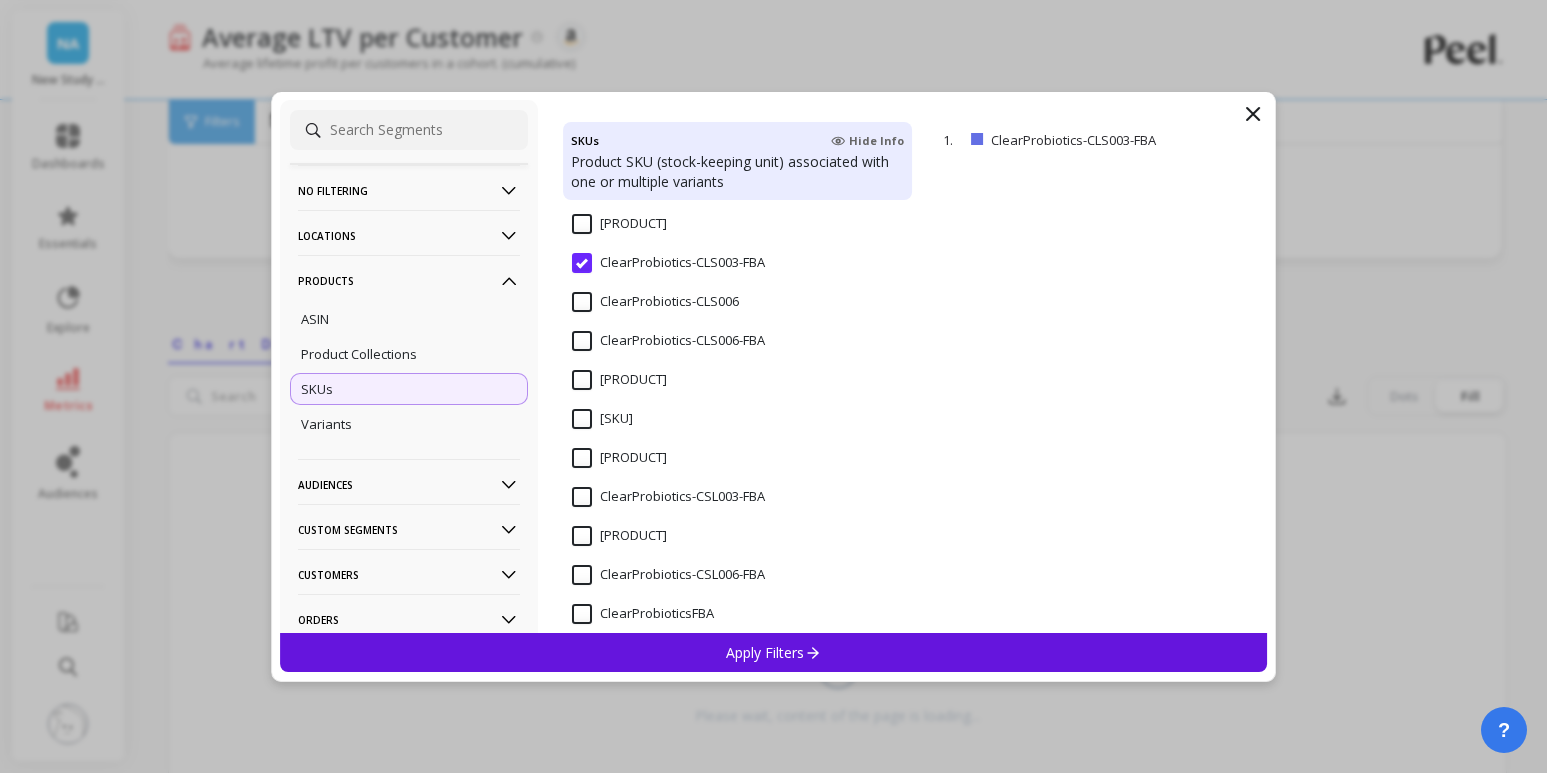 click on "ClearProbiotics-CLS006" at bounding box center [655, 302] 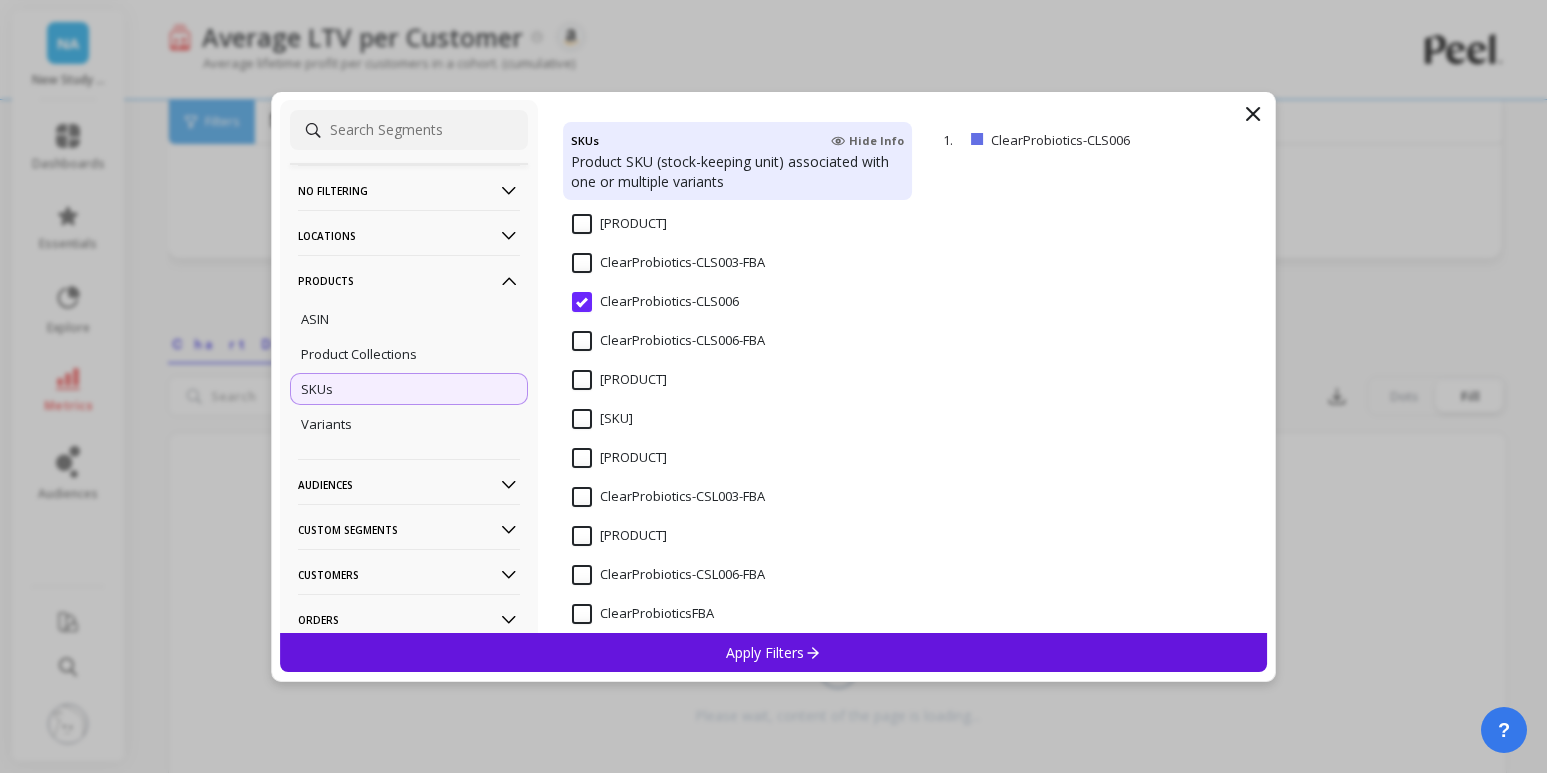 click on "ClearProbiotics-CLS003-FBA" at bounding box center [668, 263] 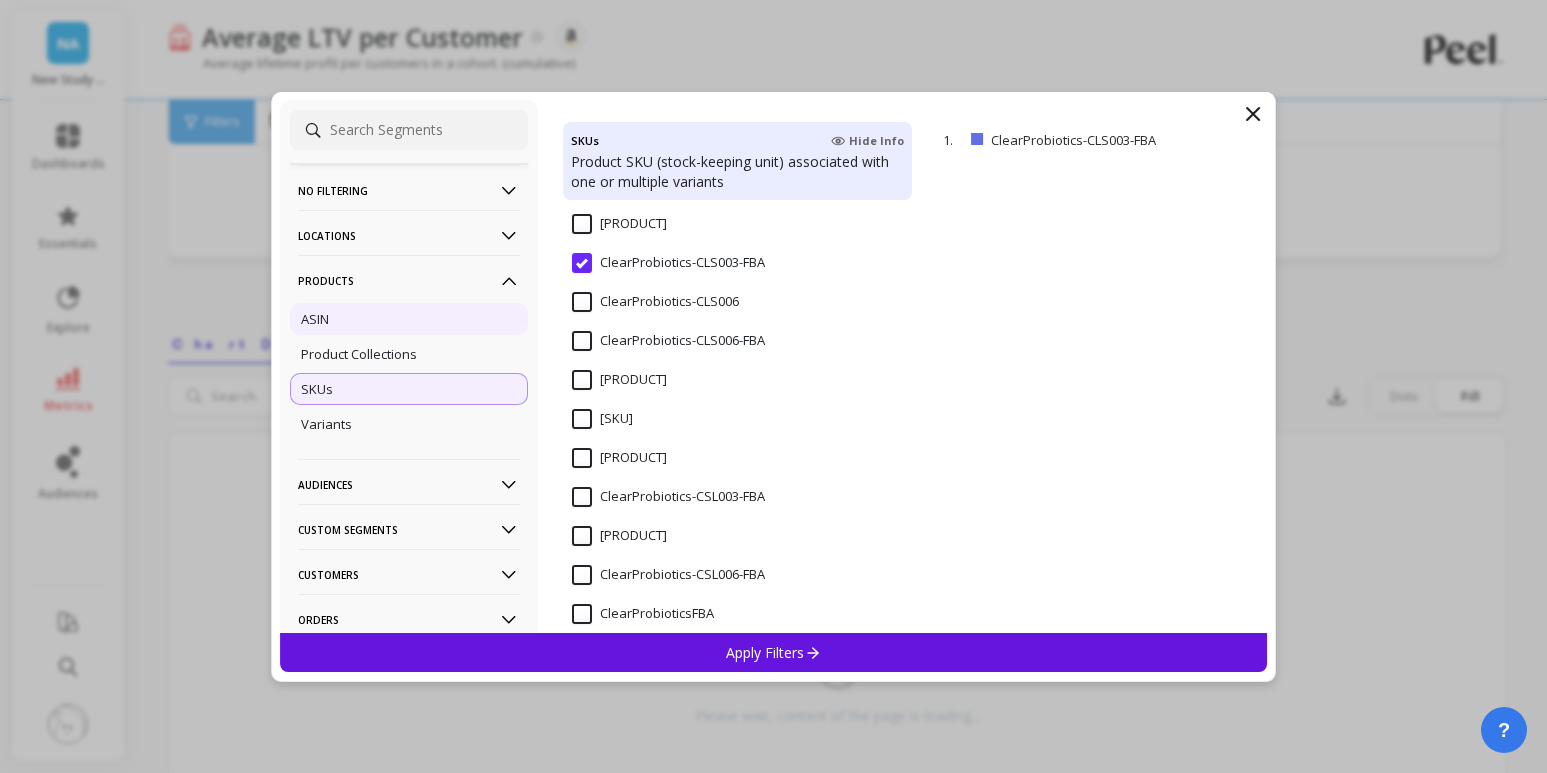 click on "ASIN" at bounding box center [0, 0] 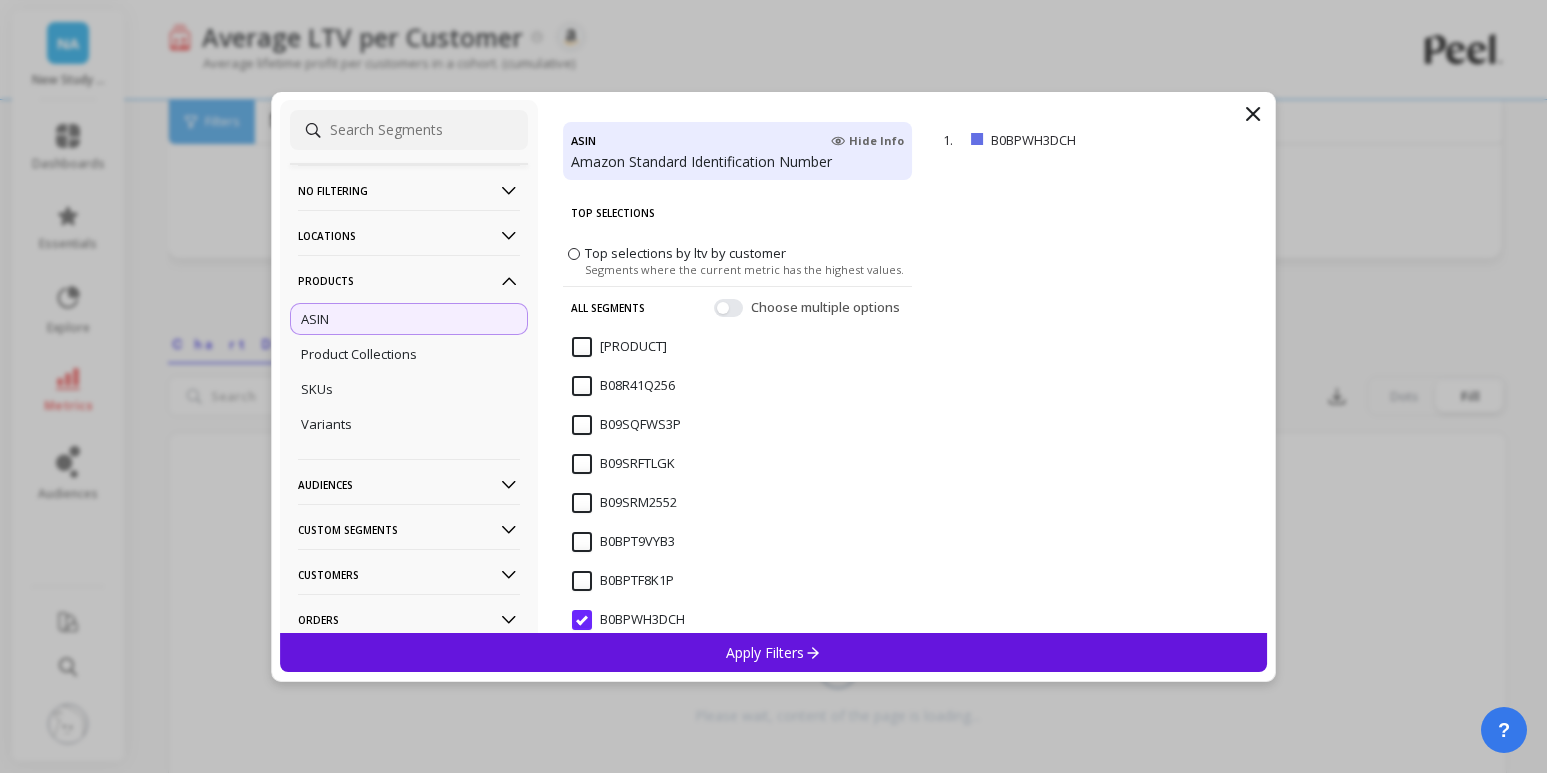 click on "[PRODUCT]" at bounding box center [619, 347] 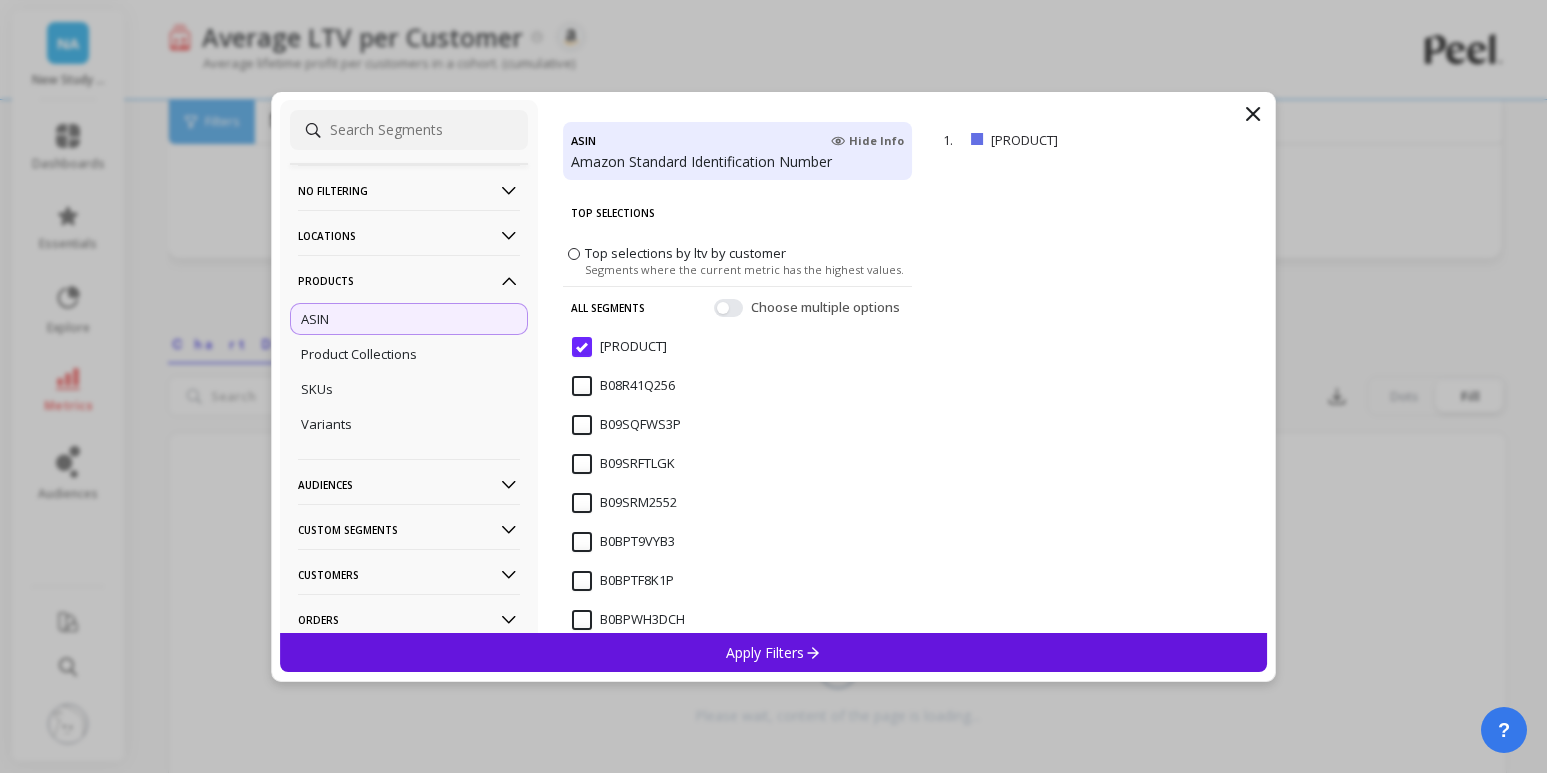 click on "Apply Filters" at bounding box center (773, 652) 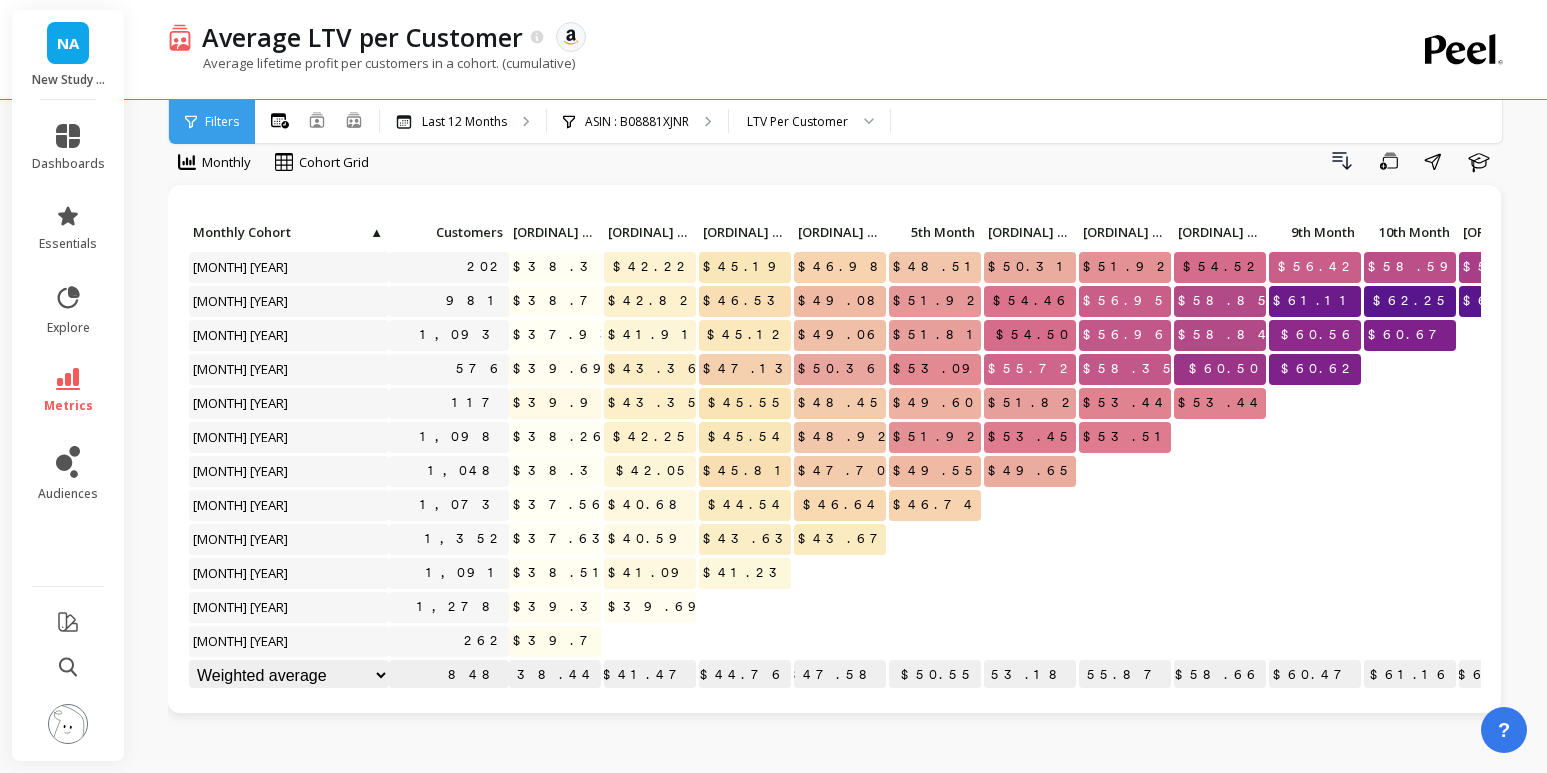 scroll, scrollTop: 40, scrollLeft: 0, axis: vertical 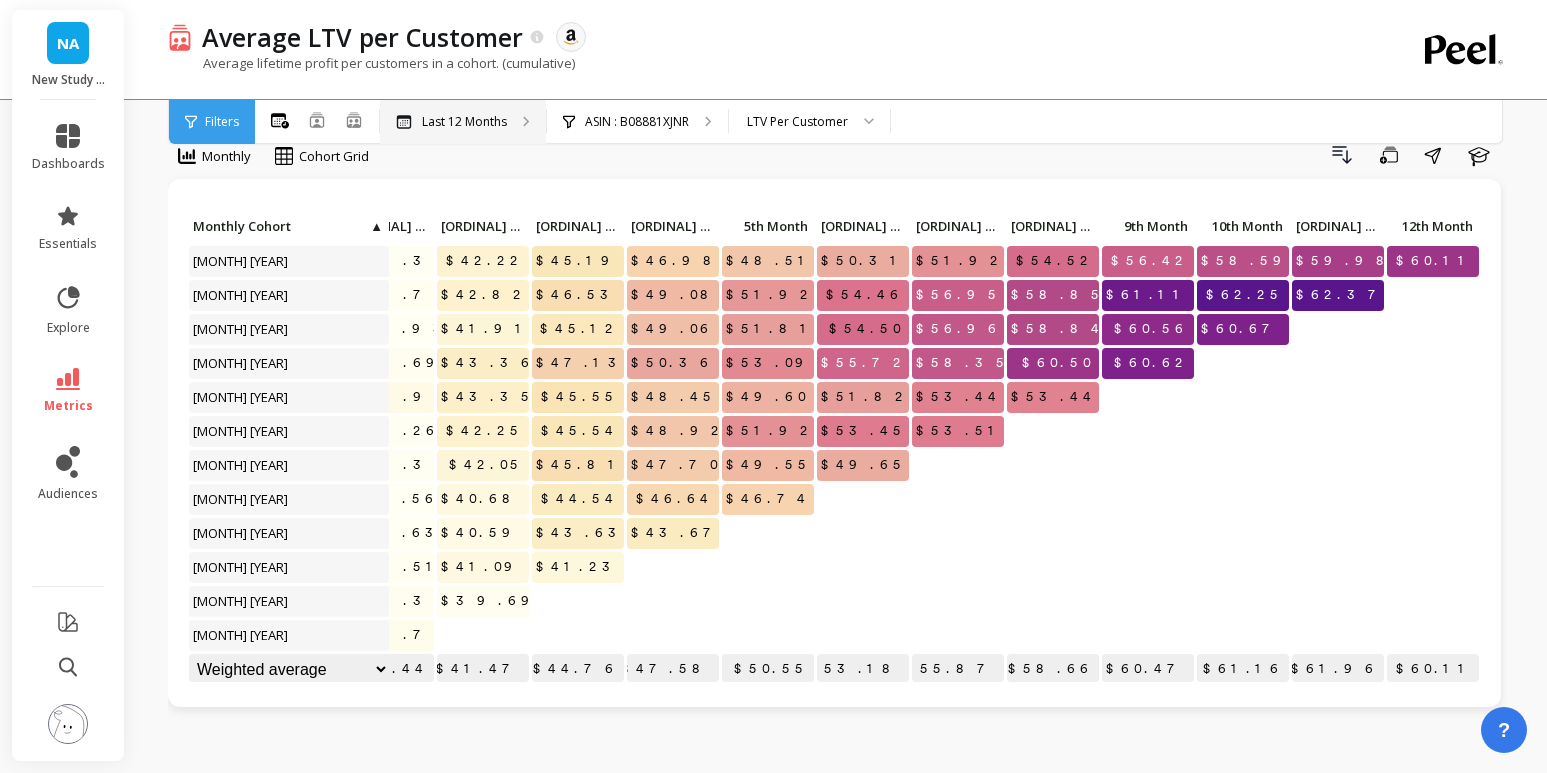 click on "Last 12 Months" at bounding box center [463, 122] 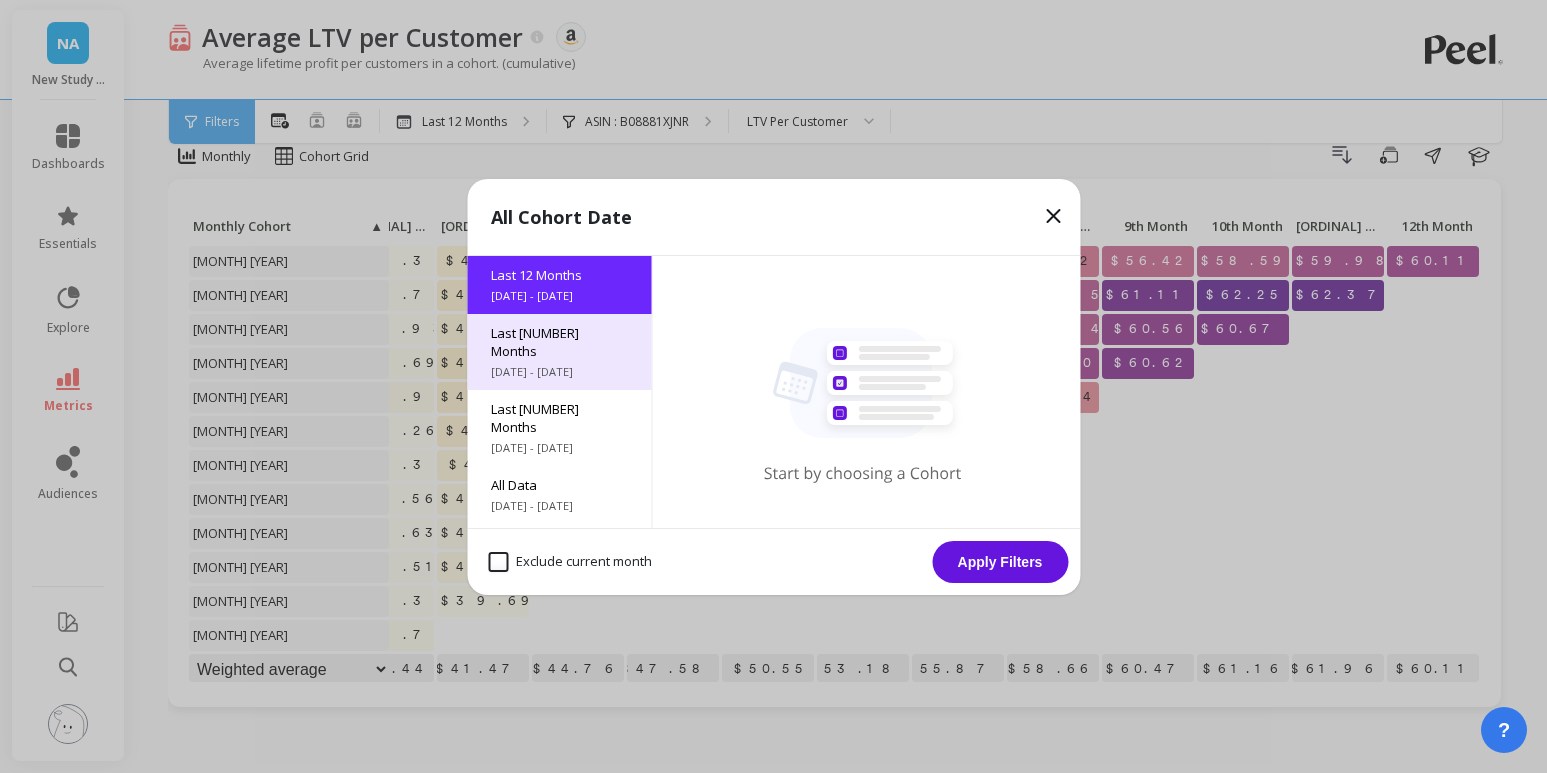 click on "[DATE] - [DATE]" at bounding box center (559, 372) 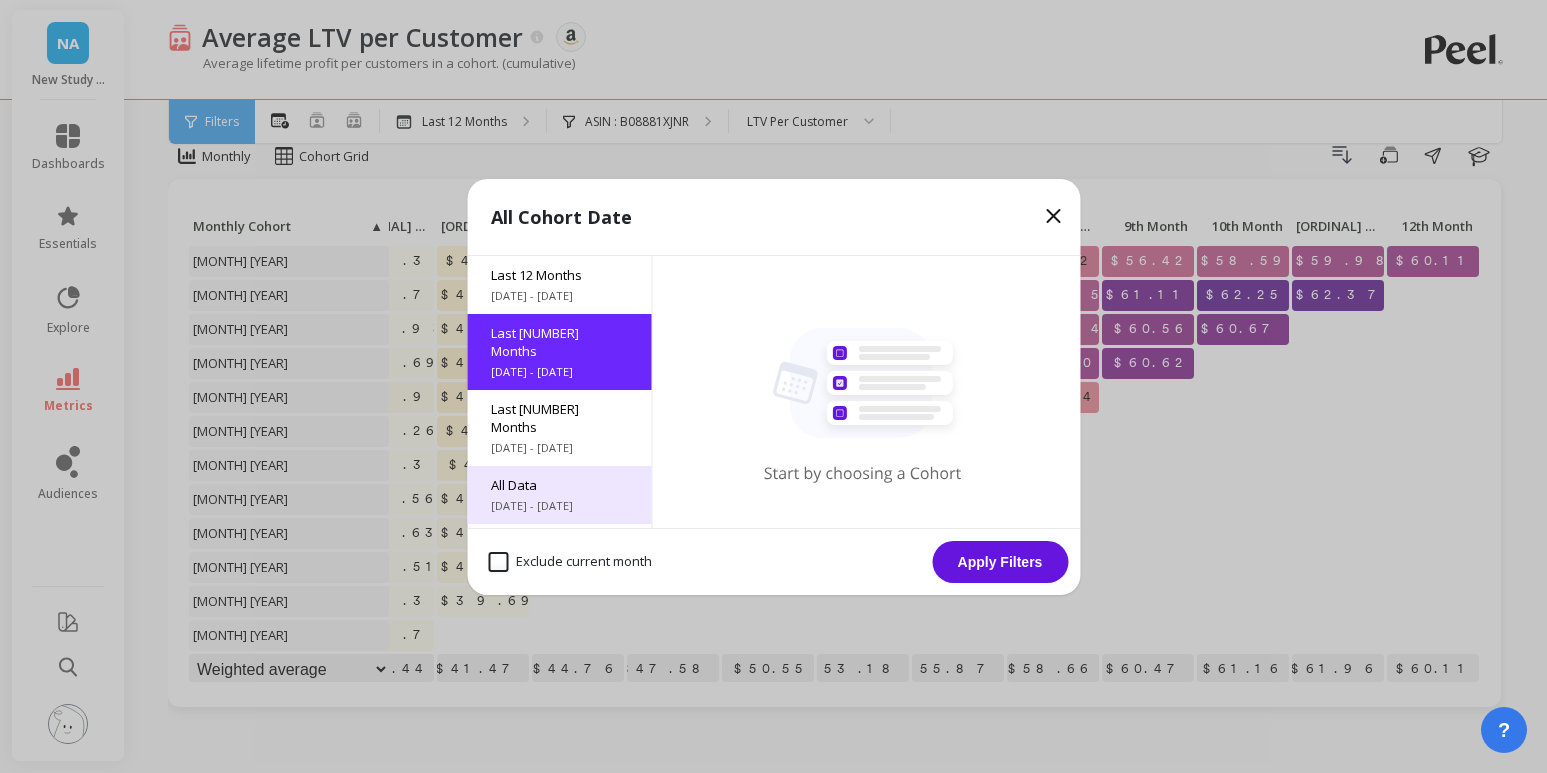 click on "All Data [DATE] - [DATE]" at bounding box center [559, 495] 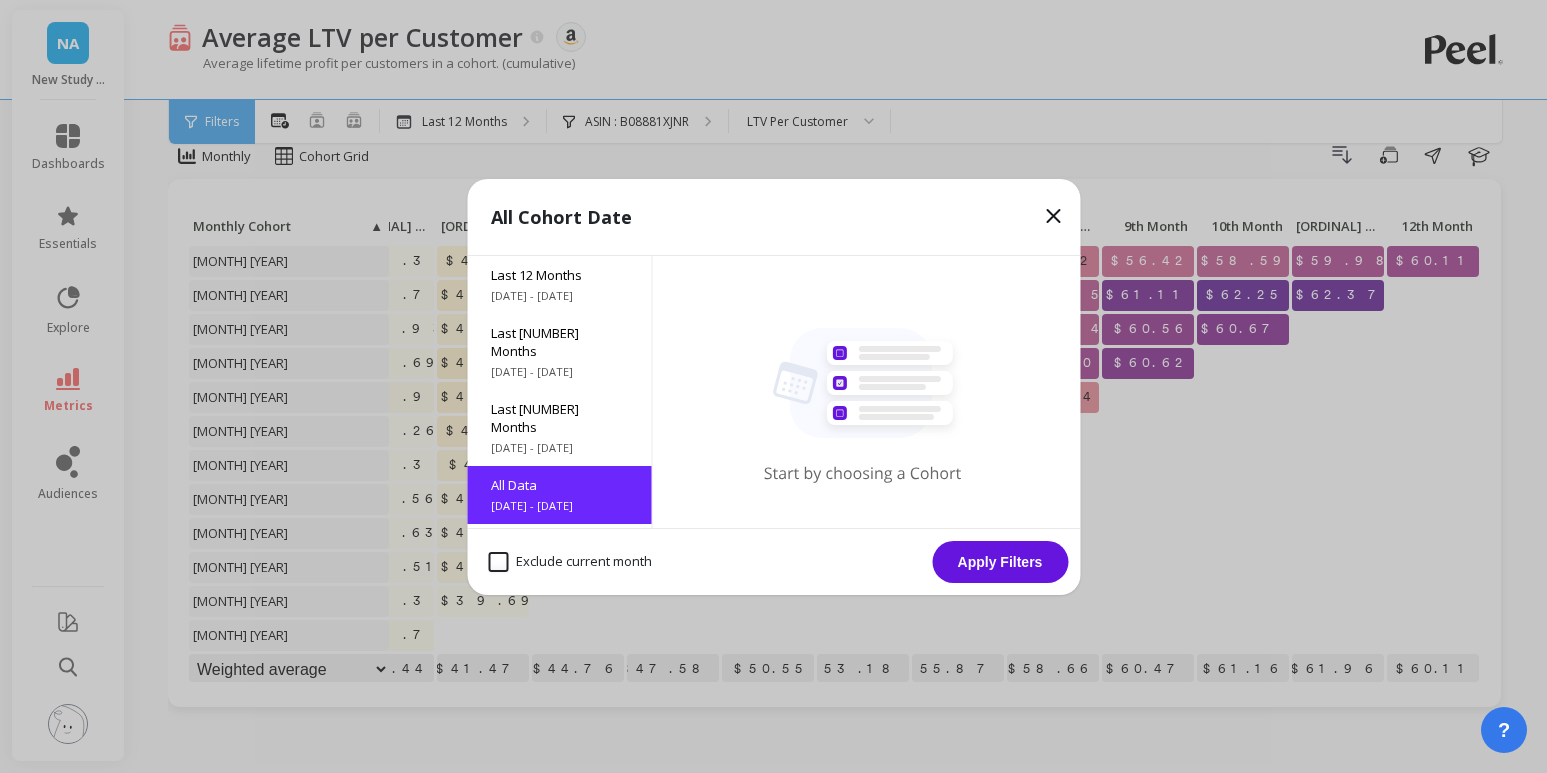 click on "Apply Filters" at bounding box center (1000, 562) 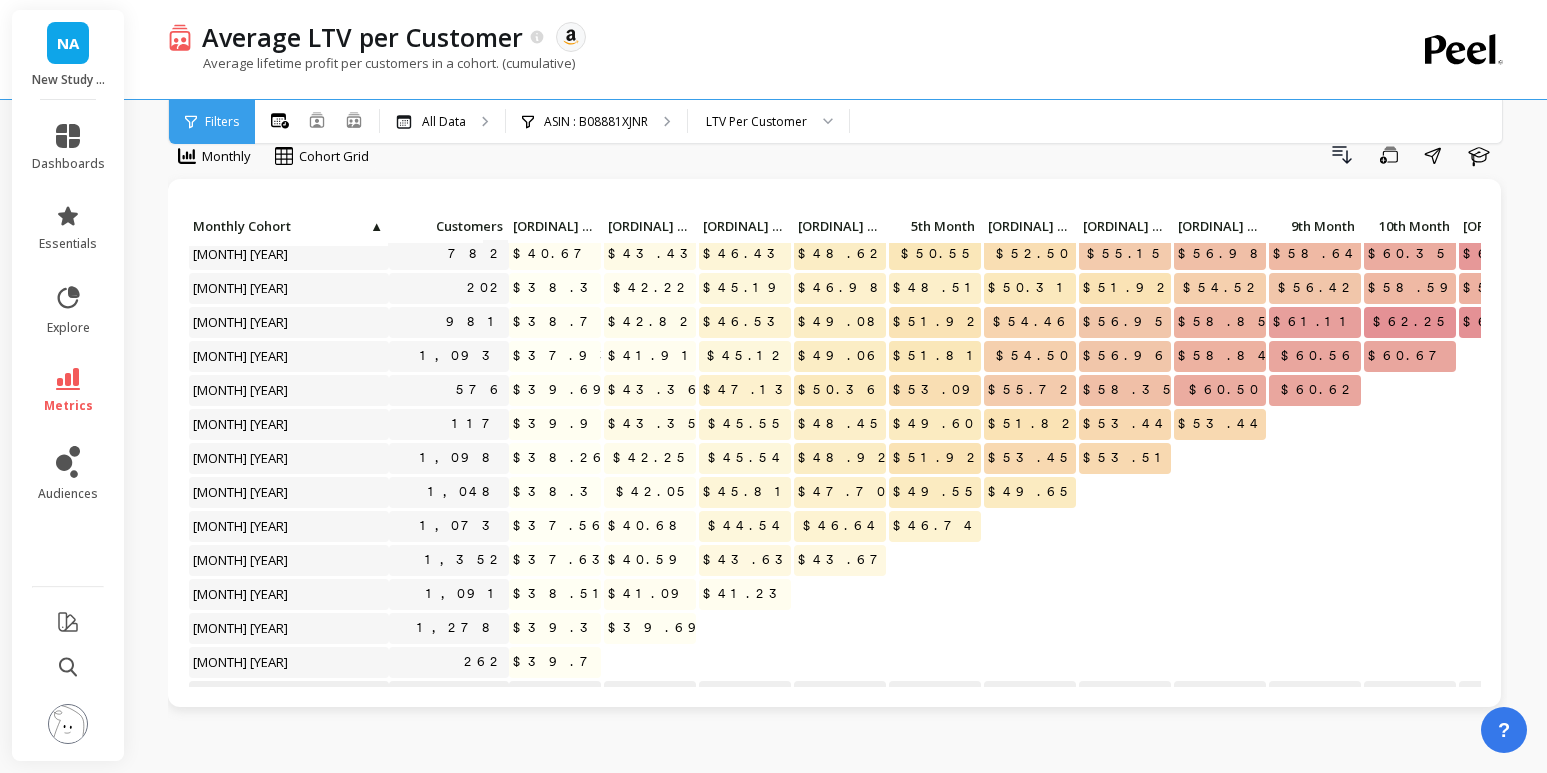 scroll, scrollTop: 239, scrollLeft: 0, axis: vertical 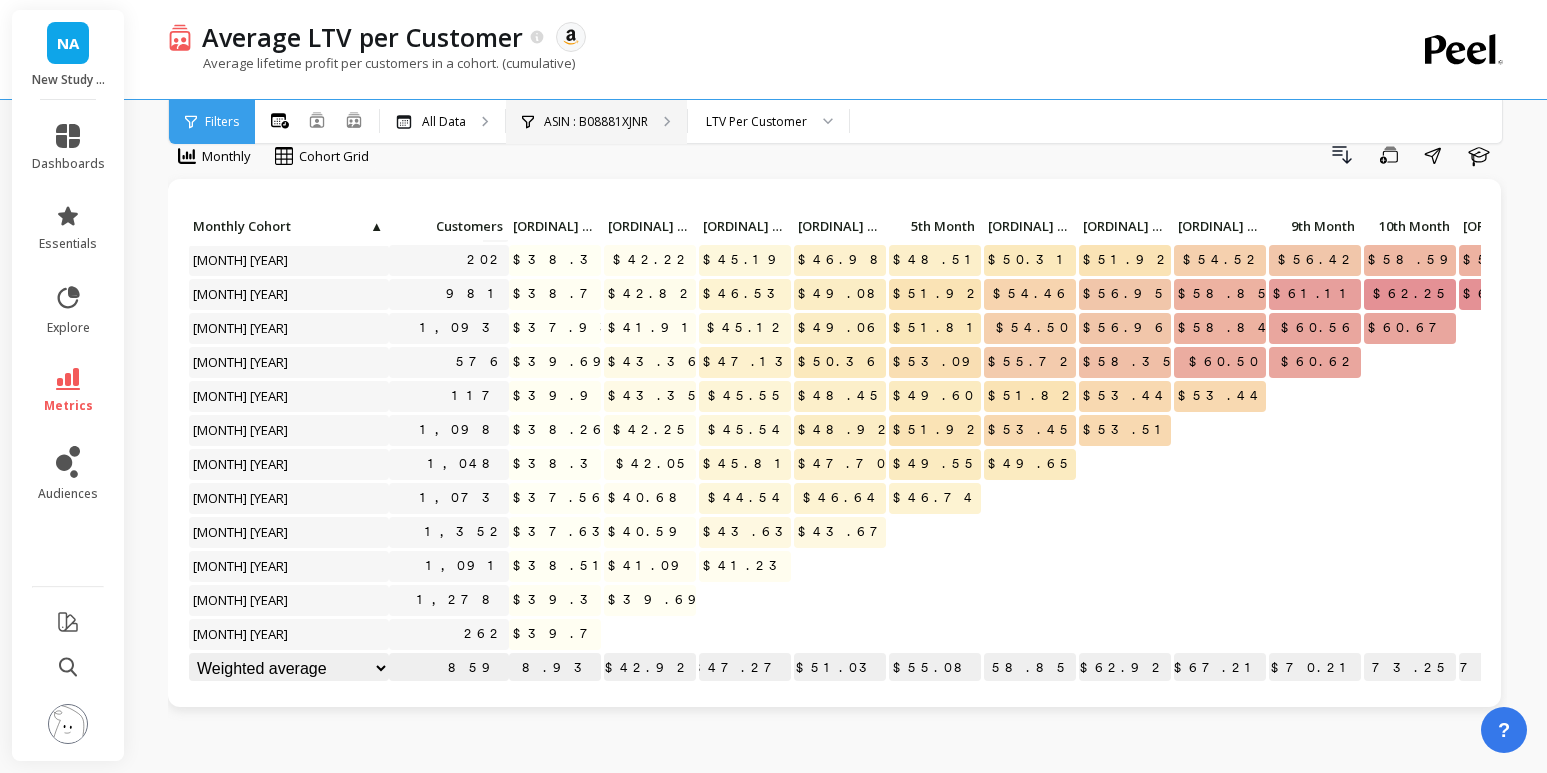 click on "ASIN :  B08881XJNR" at bounding box center (444, 122) 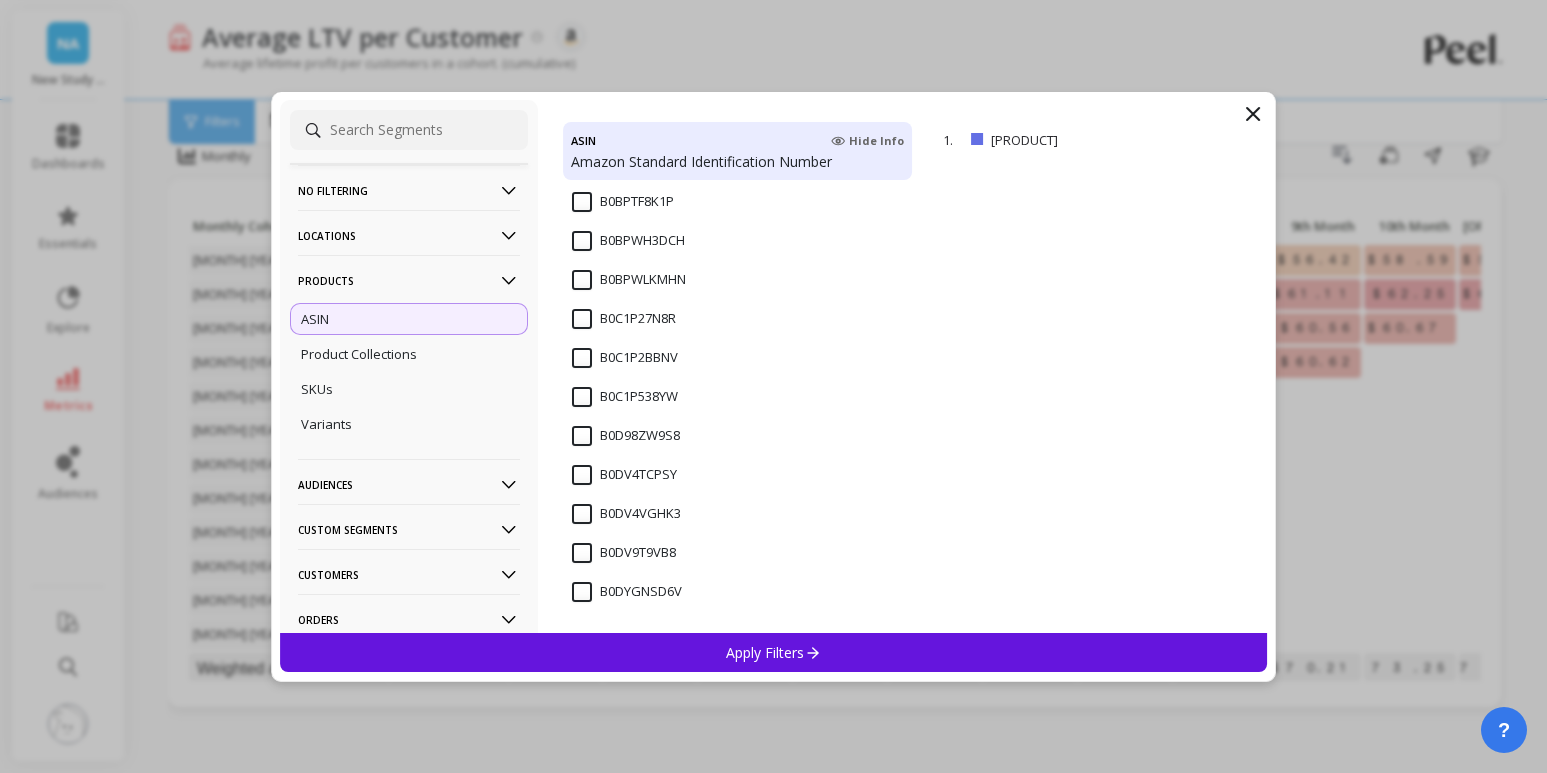 scroll, scrollTop: 378, scrollLeft: 0, axis: vertical 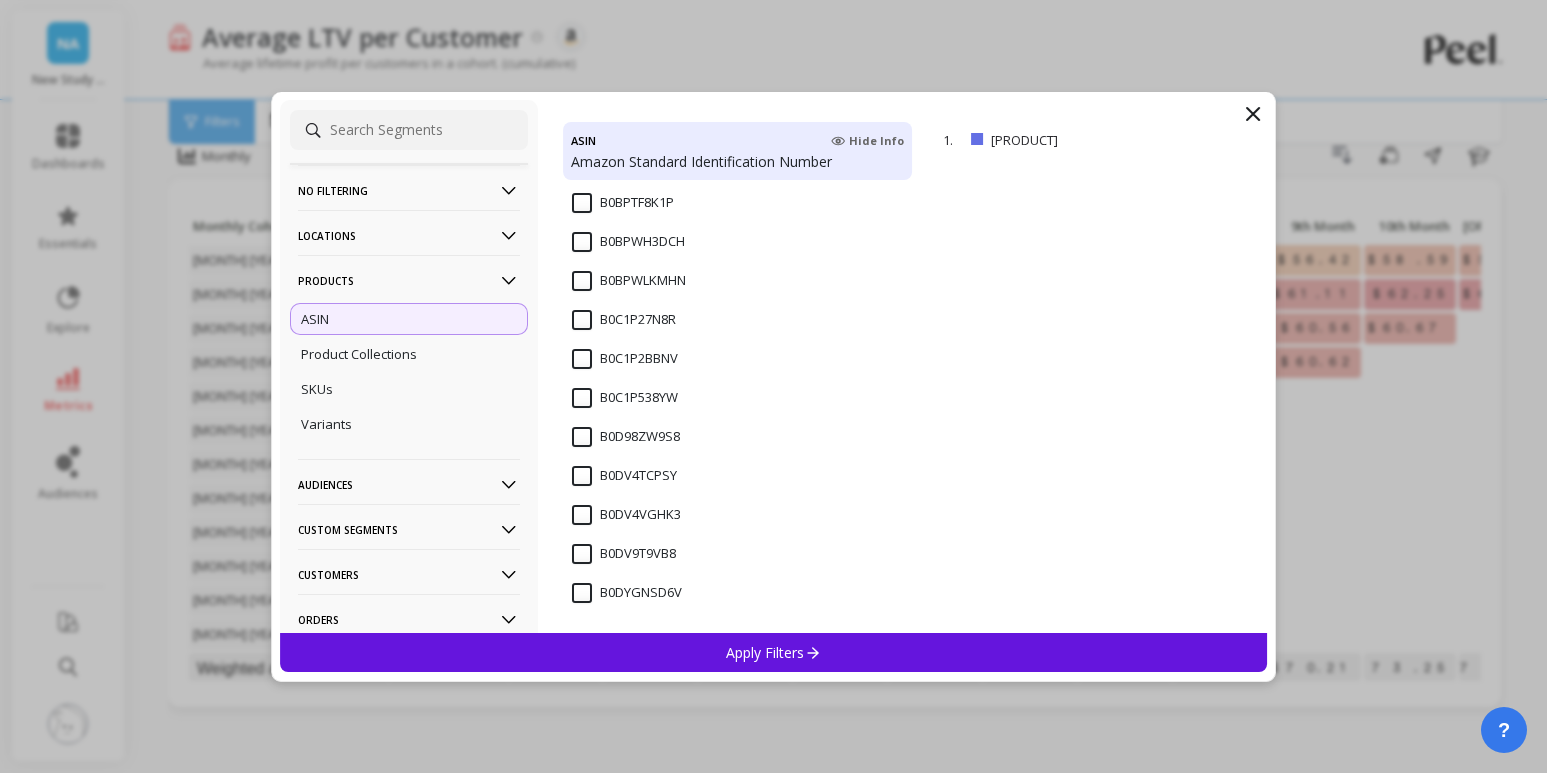 click on "B0DV4TCPSY" at bounding box center (624, 476) 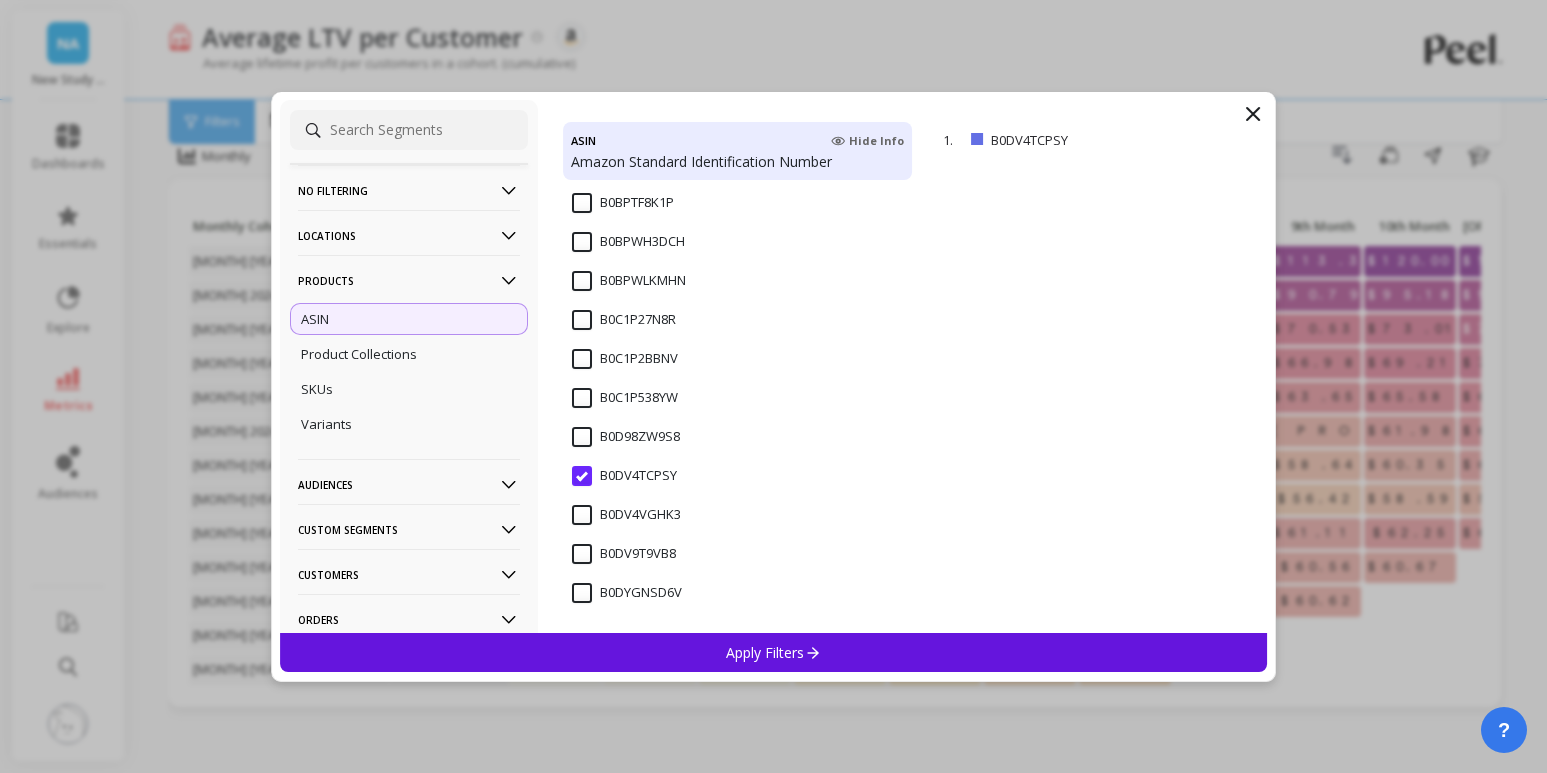click on "Apply Filters" at bounding box center [774, 652] 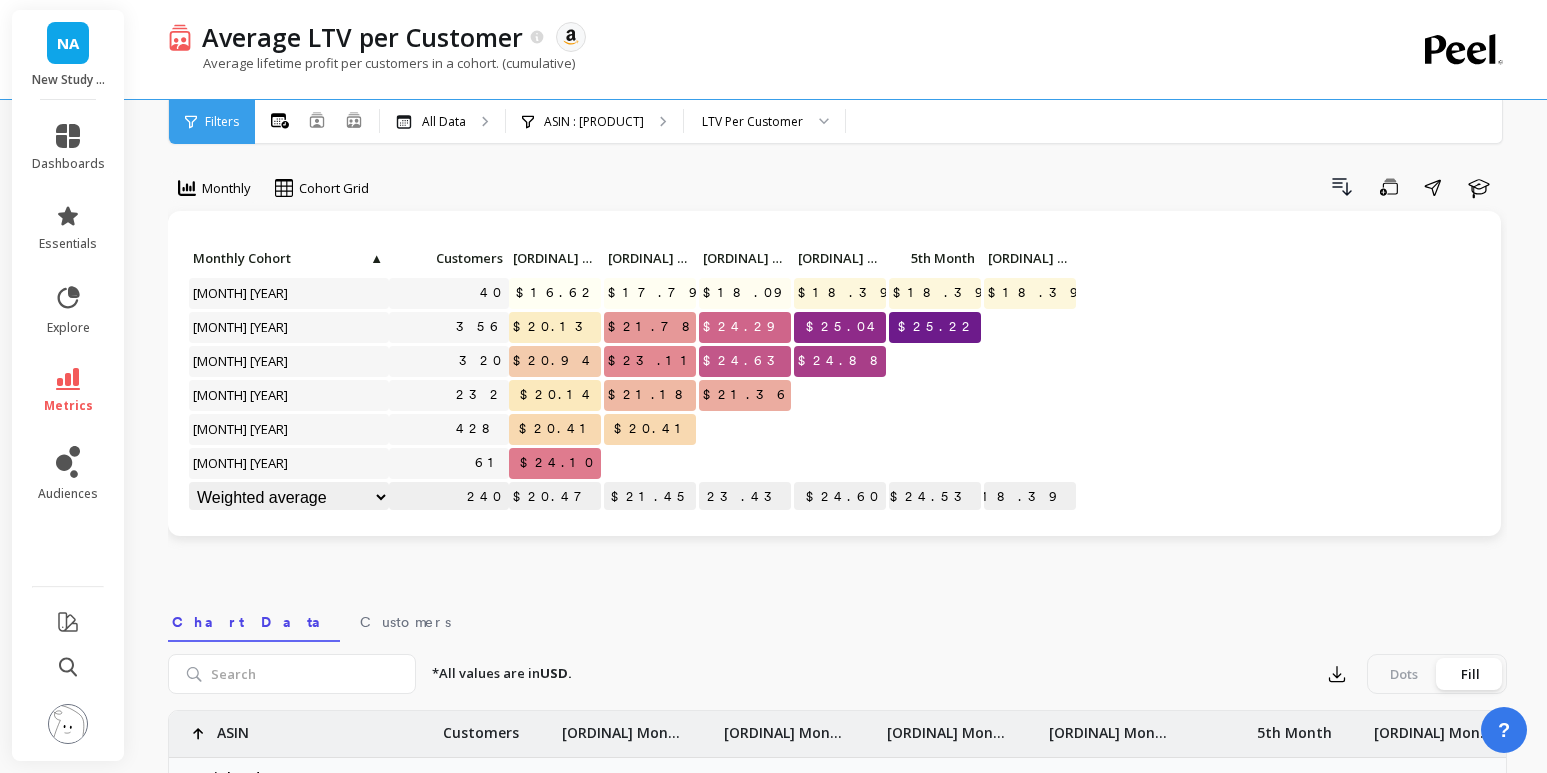 scroll, scrollTop: 0, scrollLeft: 0, axis: both 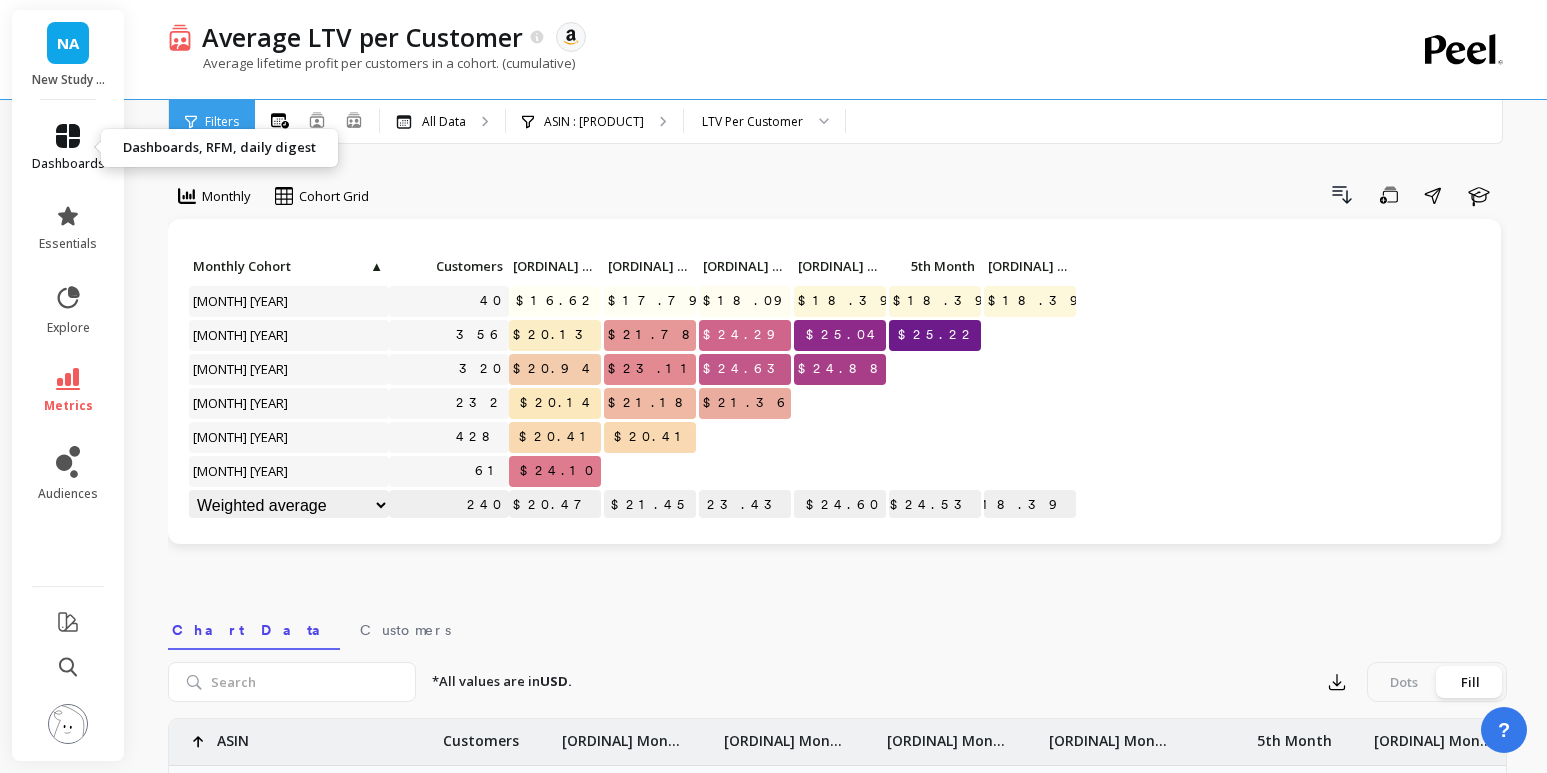 click at bounding box center (68, 136) 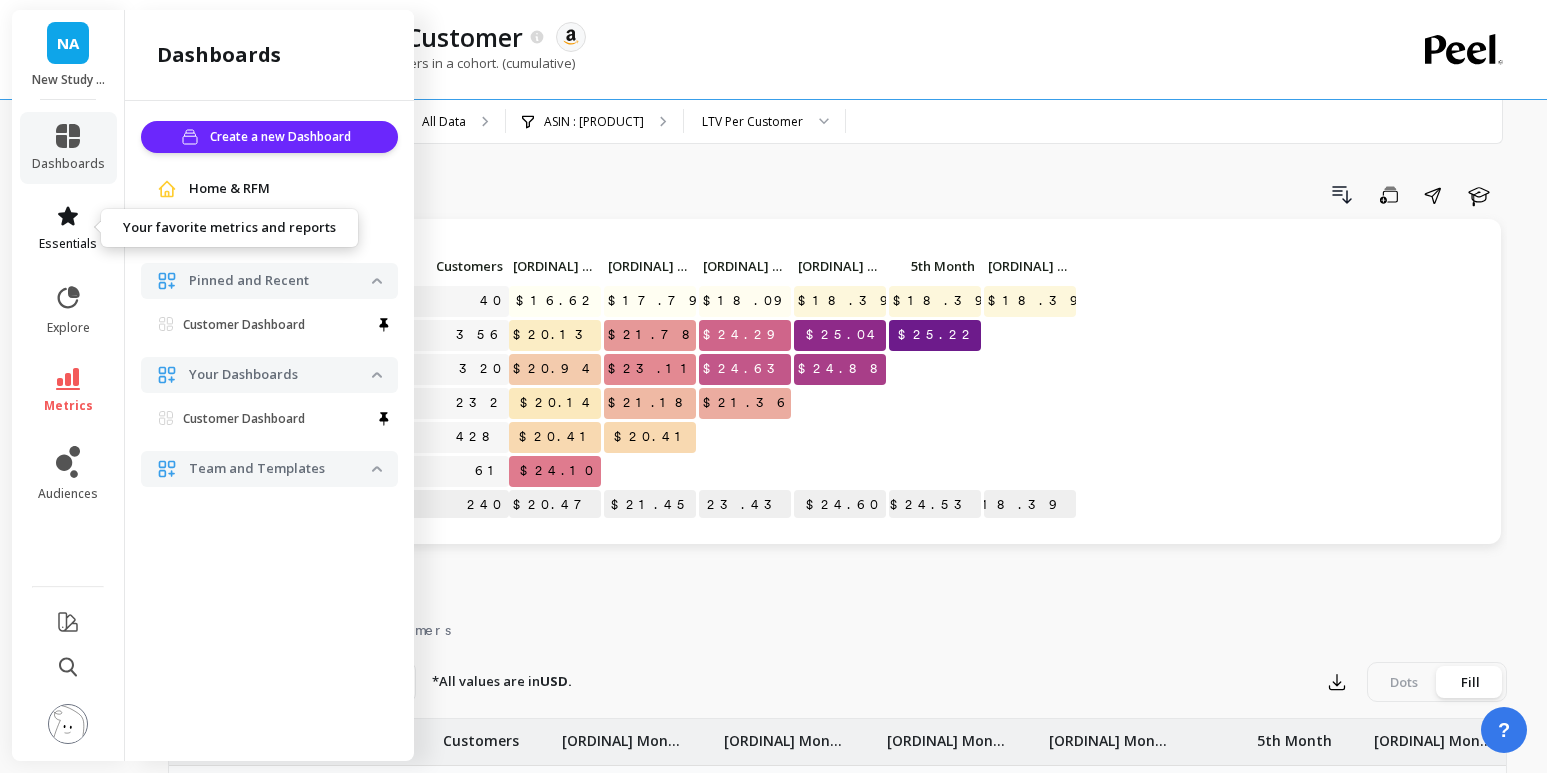 click on "essentials" at bounding box center [68, 228] 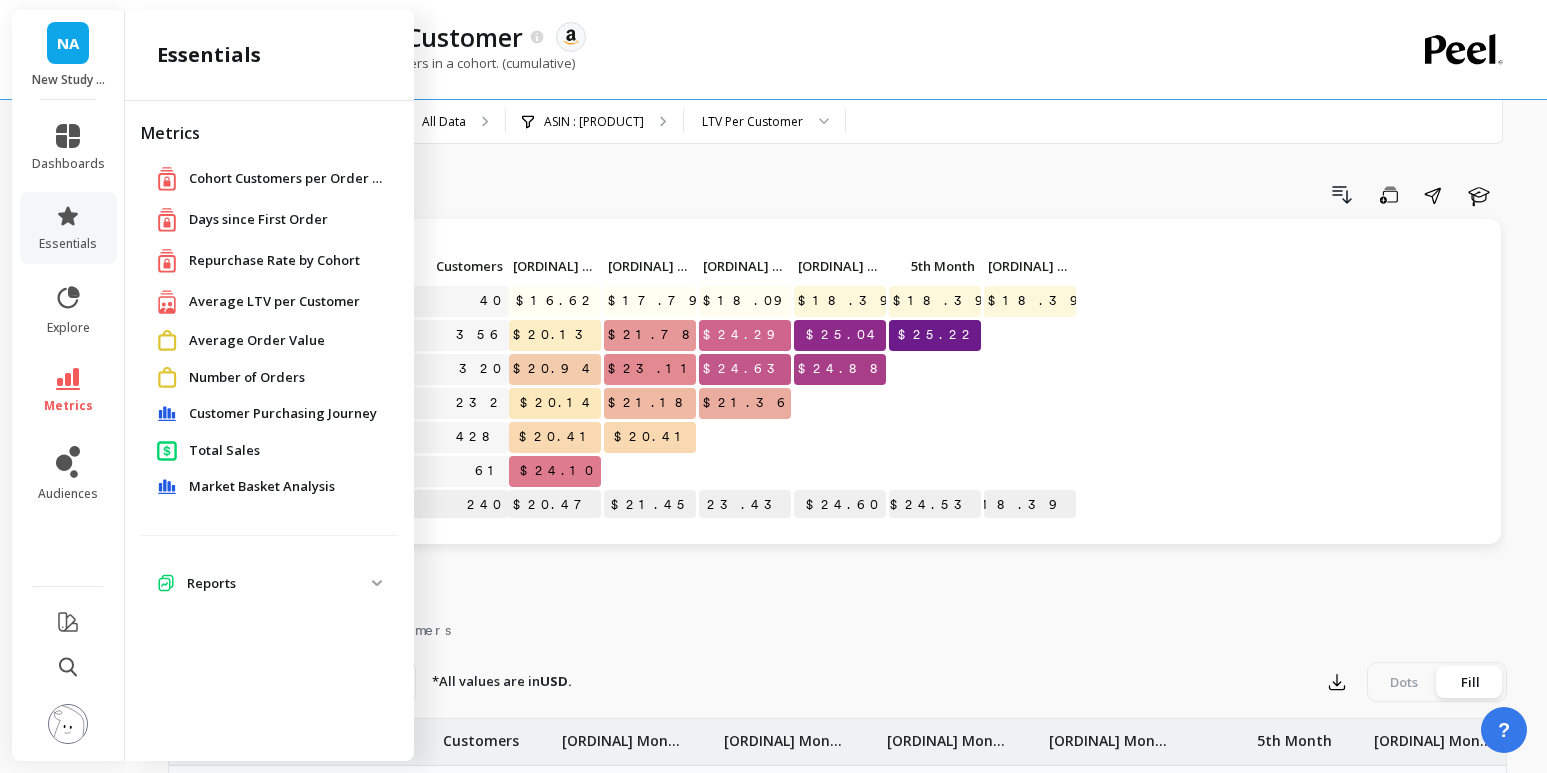 click on "Market Basket Analysis" at bounding box center (258, 220) 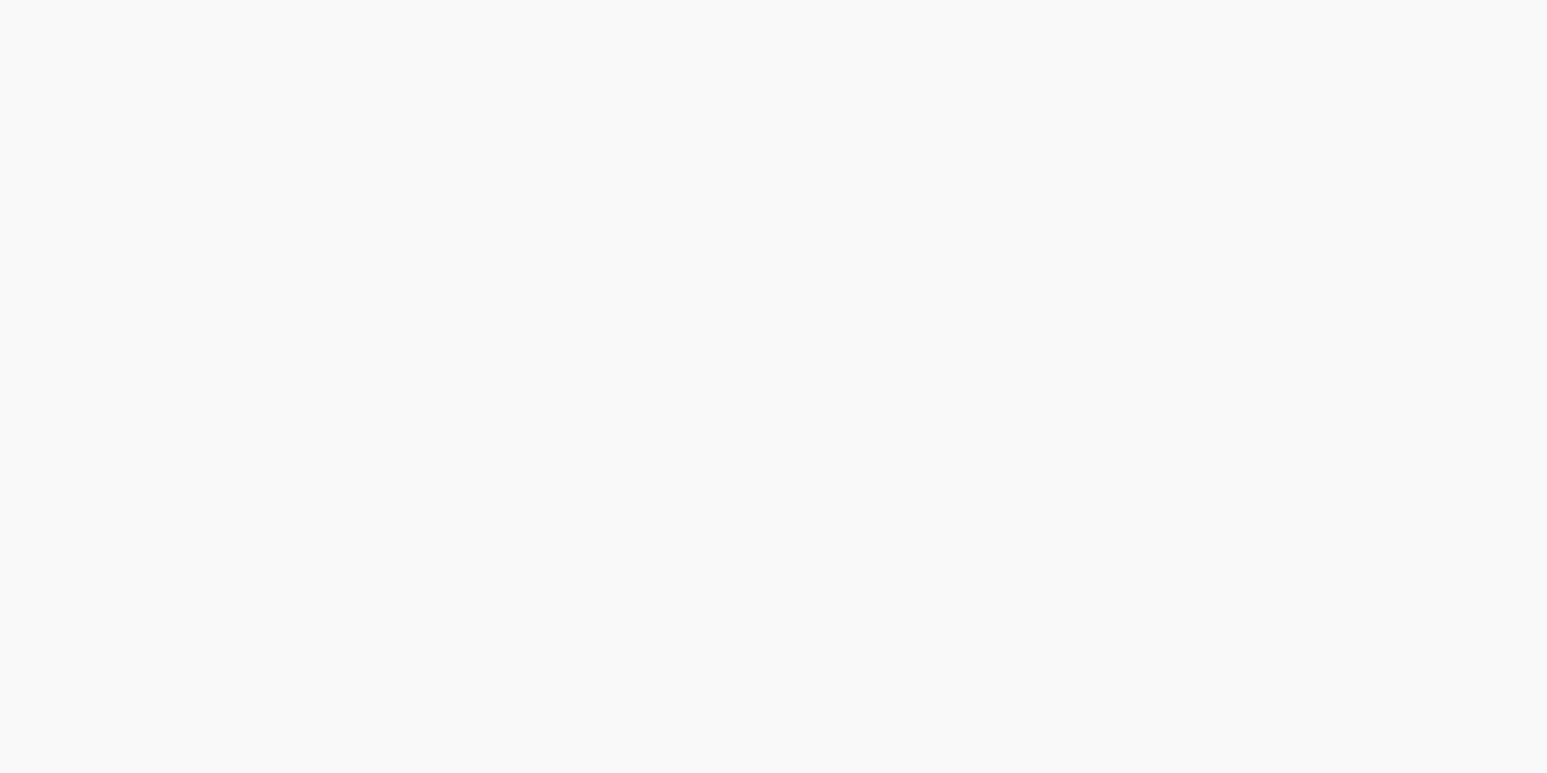 scroll, scrollTop: 0, scrollLeft: 0, axis: both 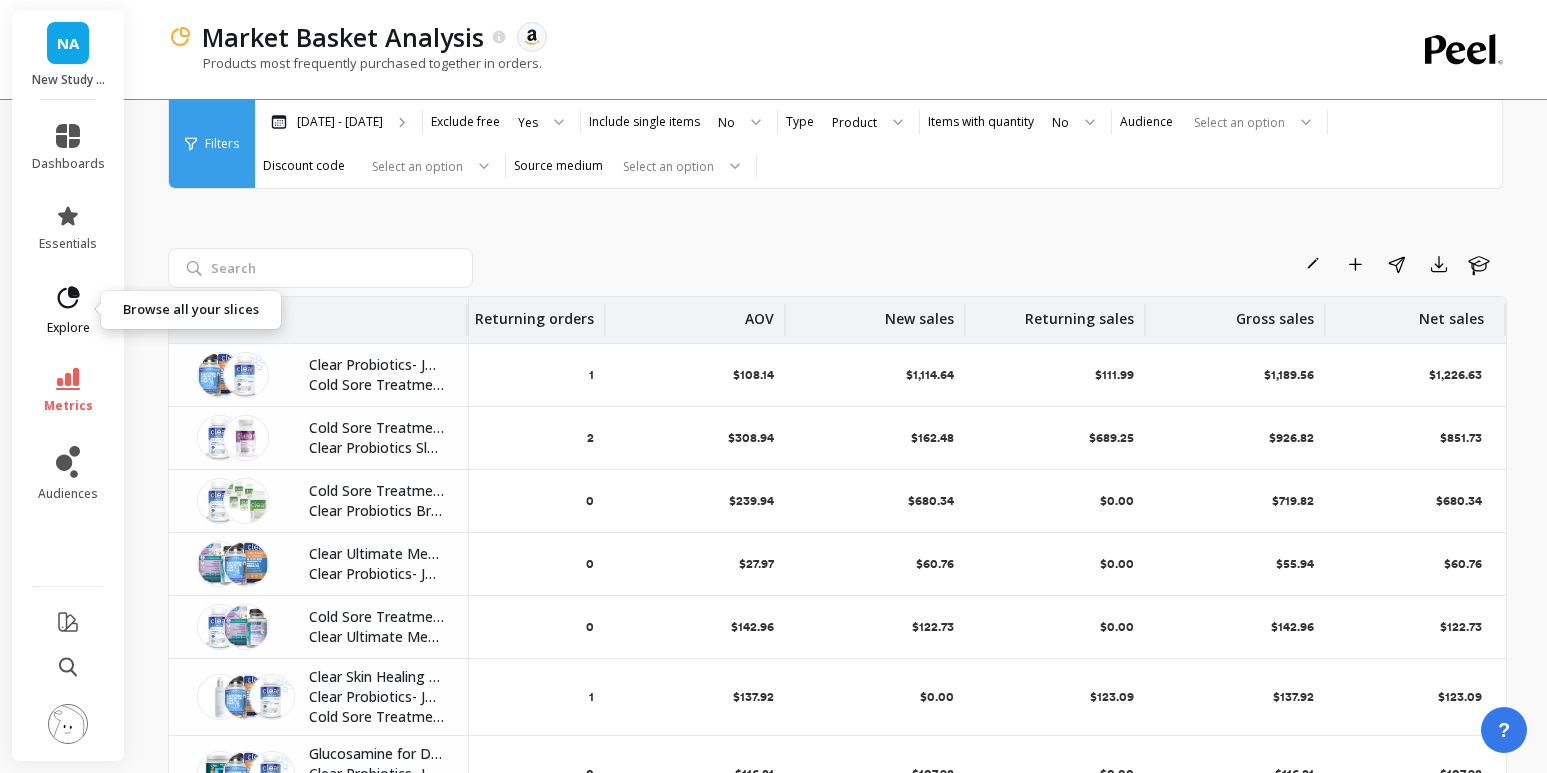 click on "explore" at bounding box center [68, 328] 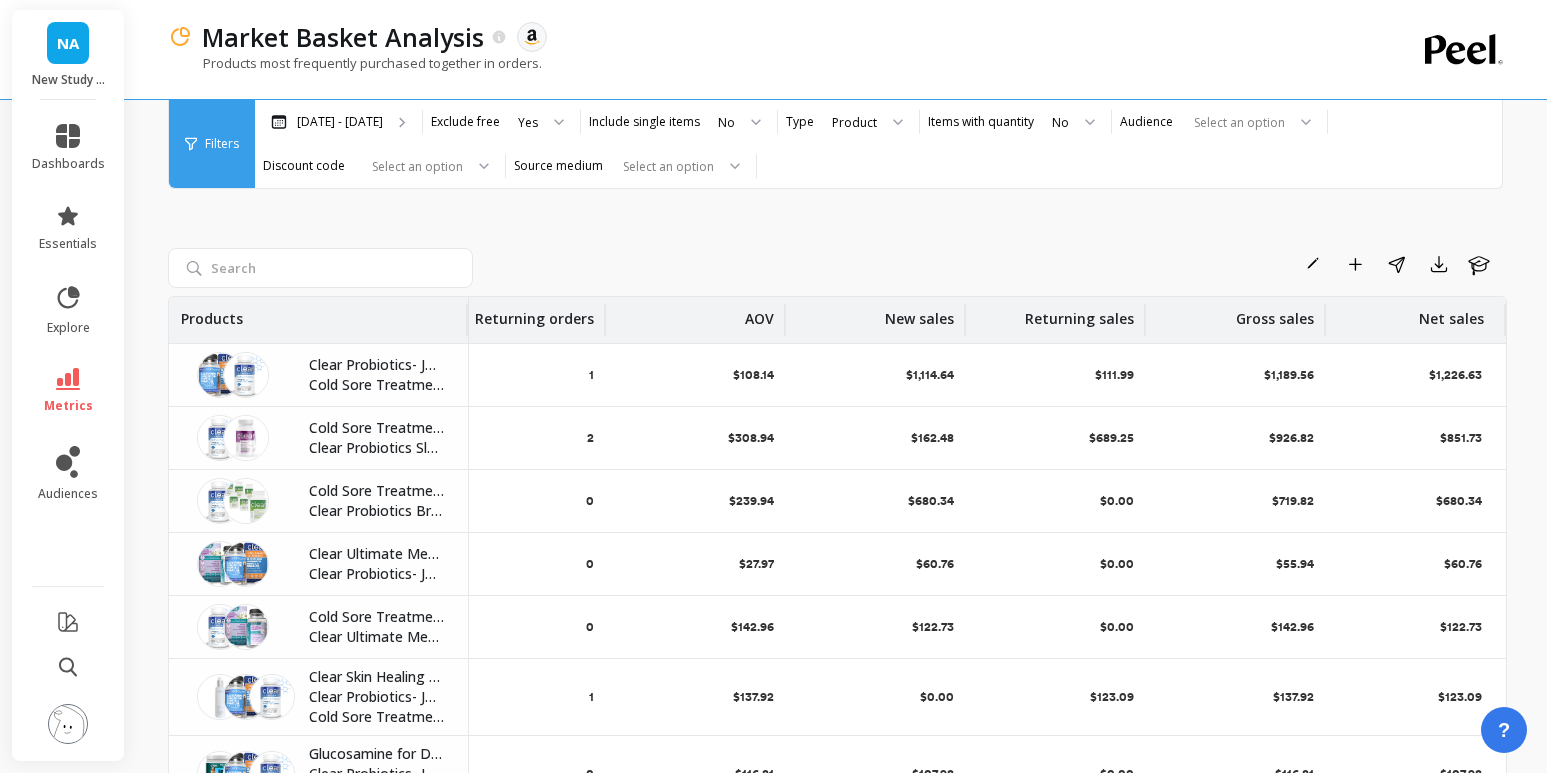 click on "Products most frequently purchased together in orders." at bounding box center [755, 73] 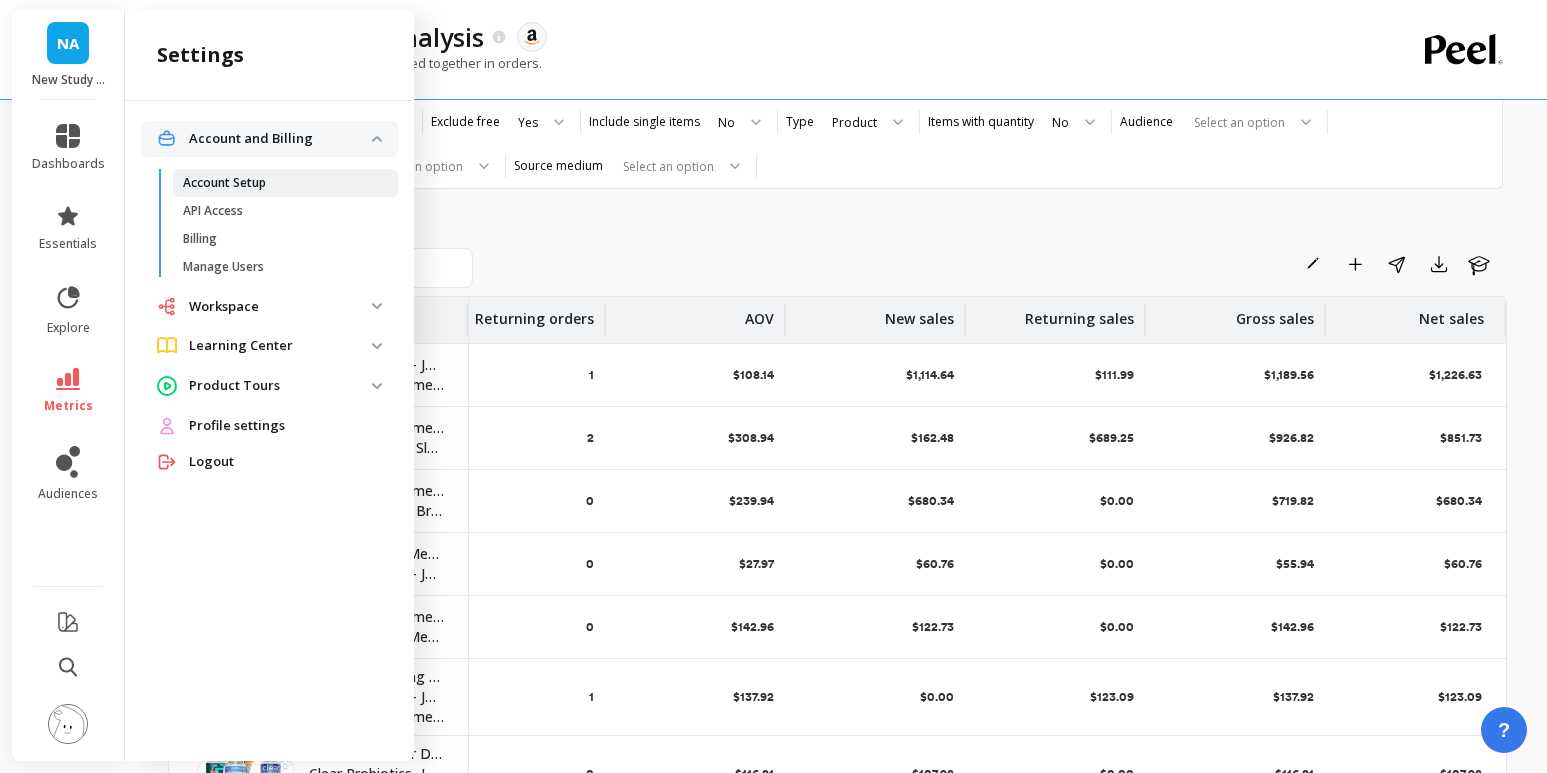 click on "Account Setup" at bounding box center (278, 183) 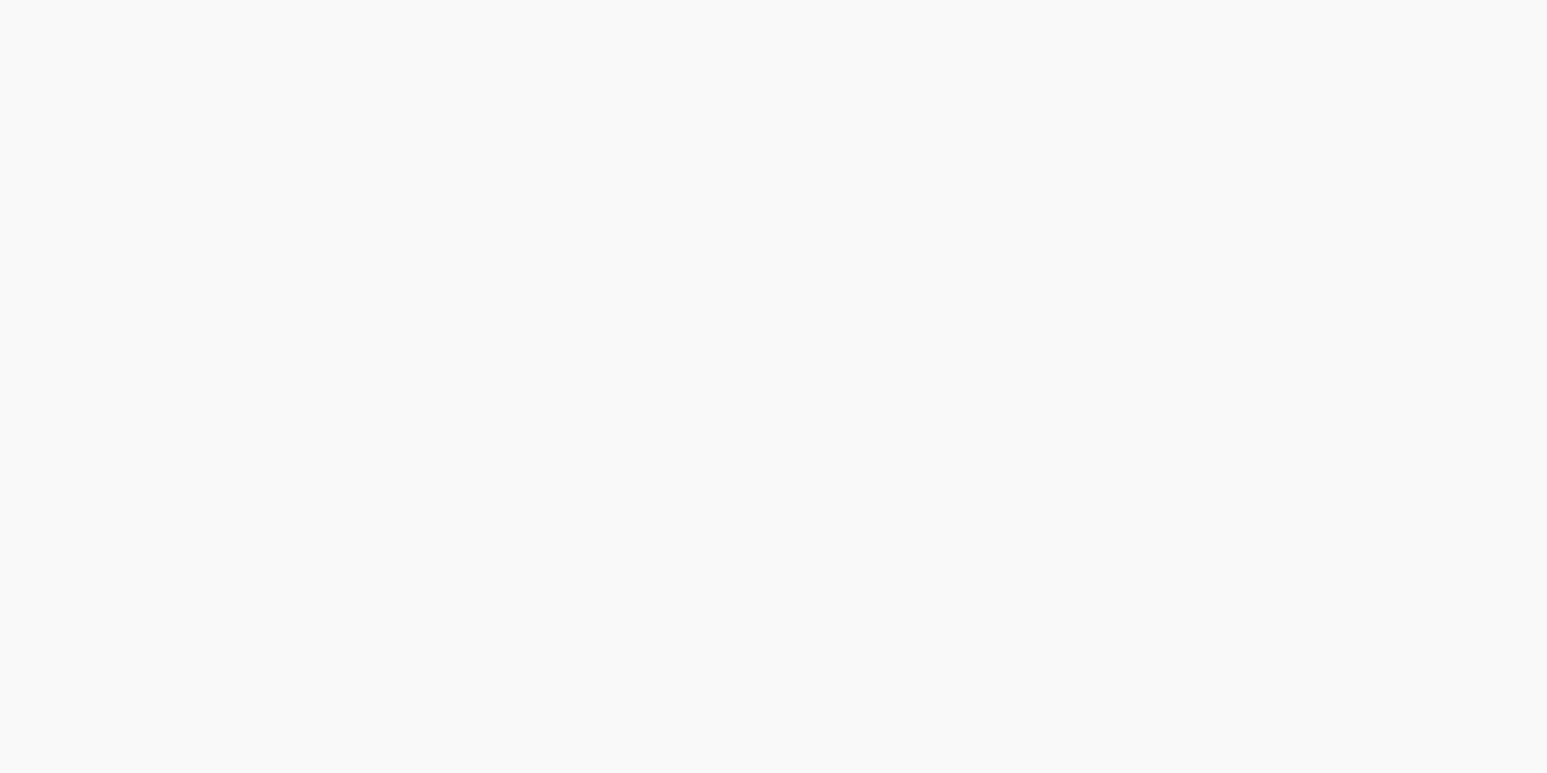 scroll, scrollTop: 0, scrollLeft: 0, axis: both 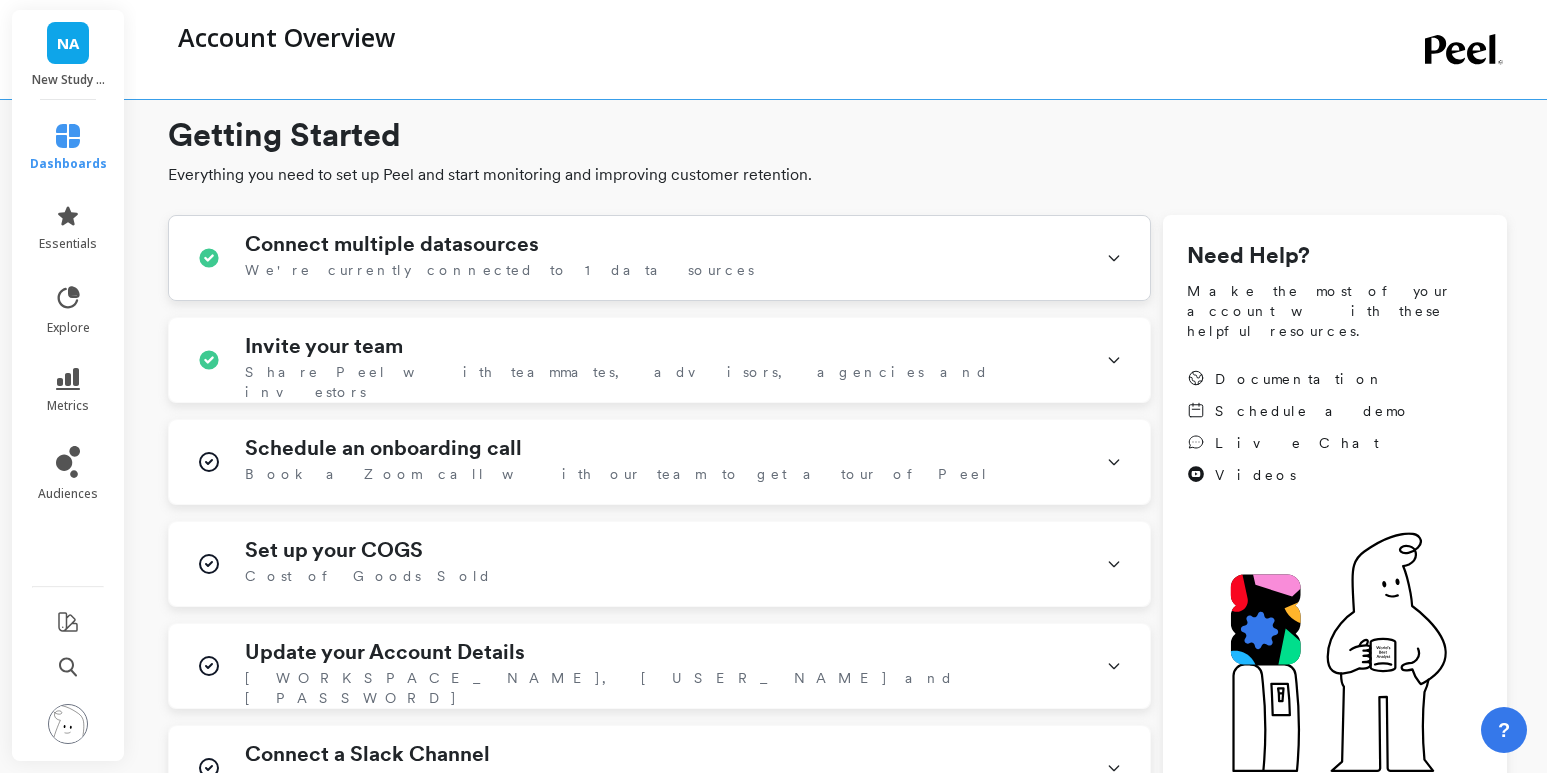 click on "We're currently connected to 1 data sources" at bounding box center (499, 270) 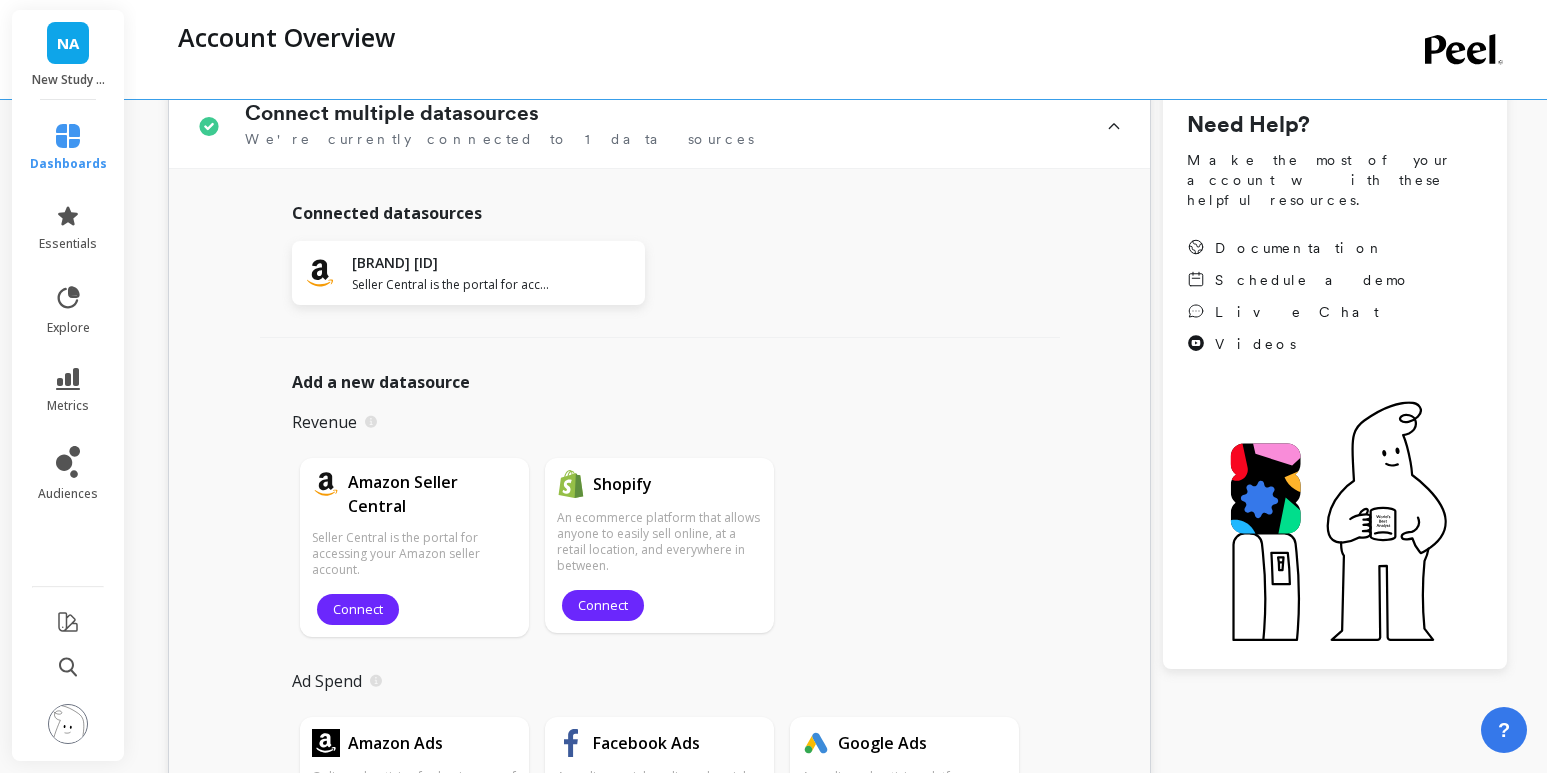 scroll, scrollTop: 197, scrollLeft: 0, axis: vertical 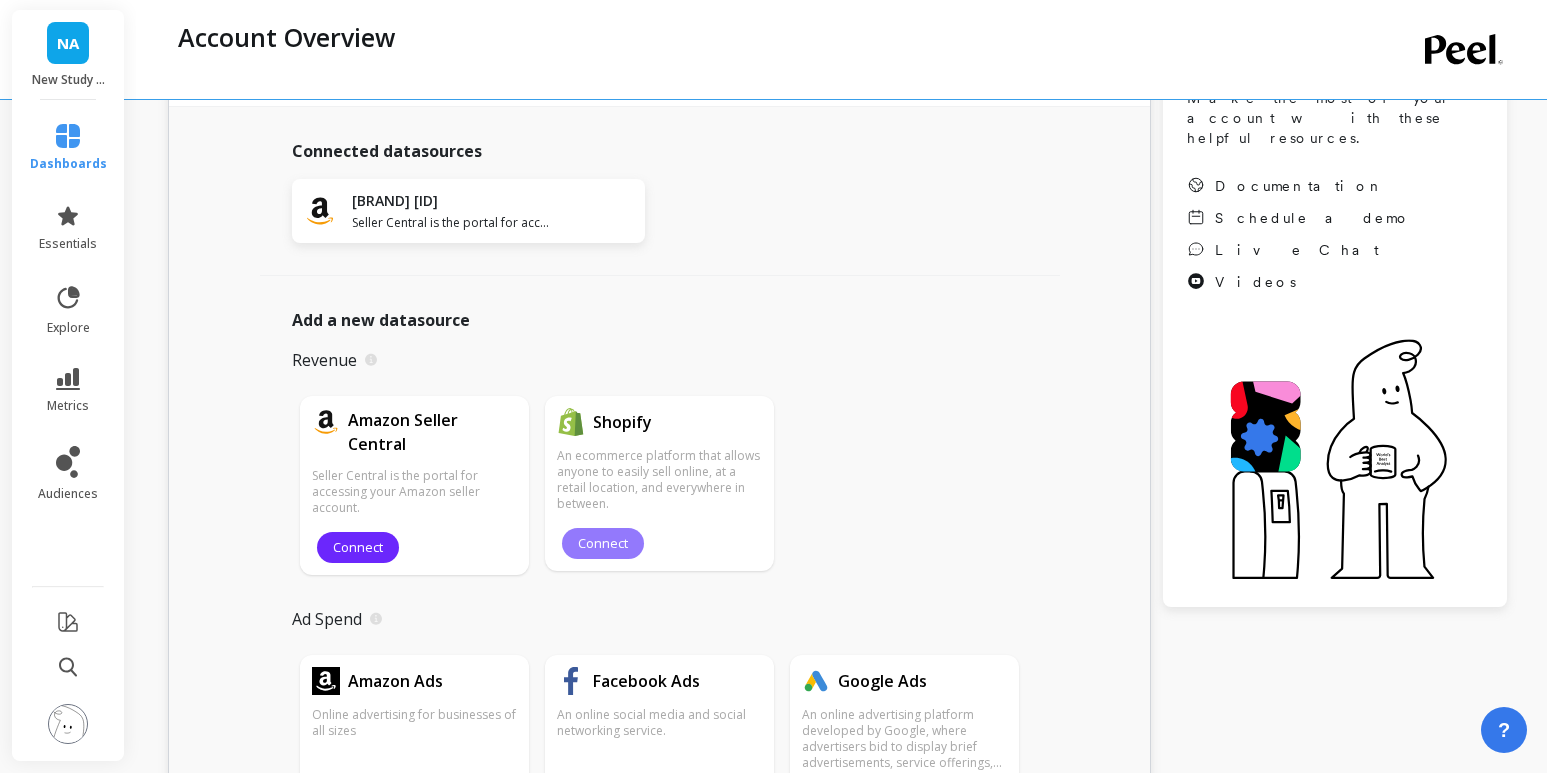 click on "Connect" at bounding box center (358, 547) 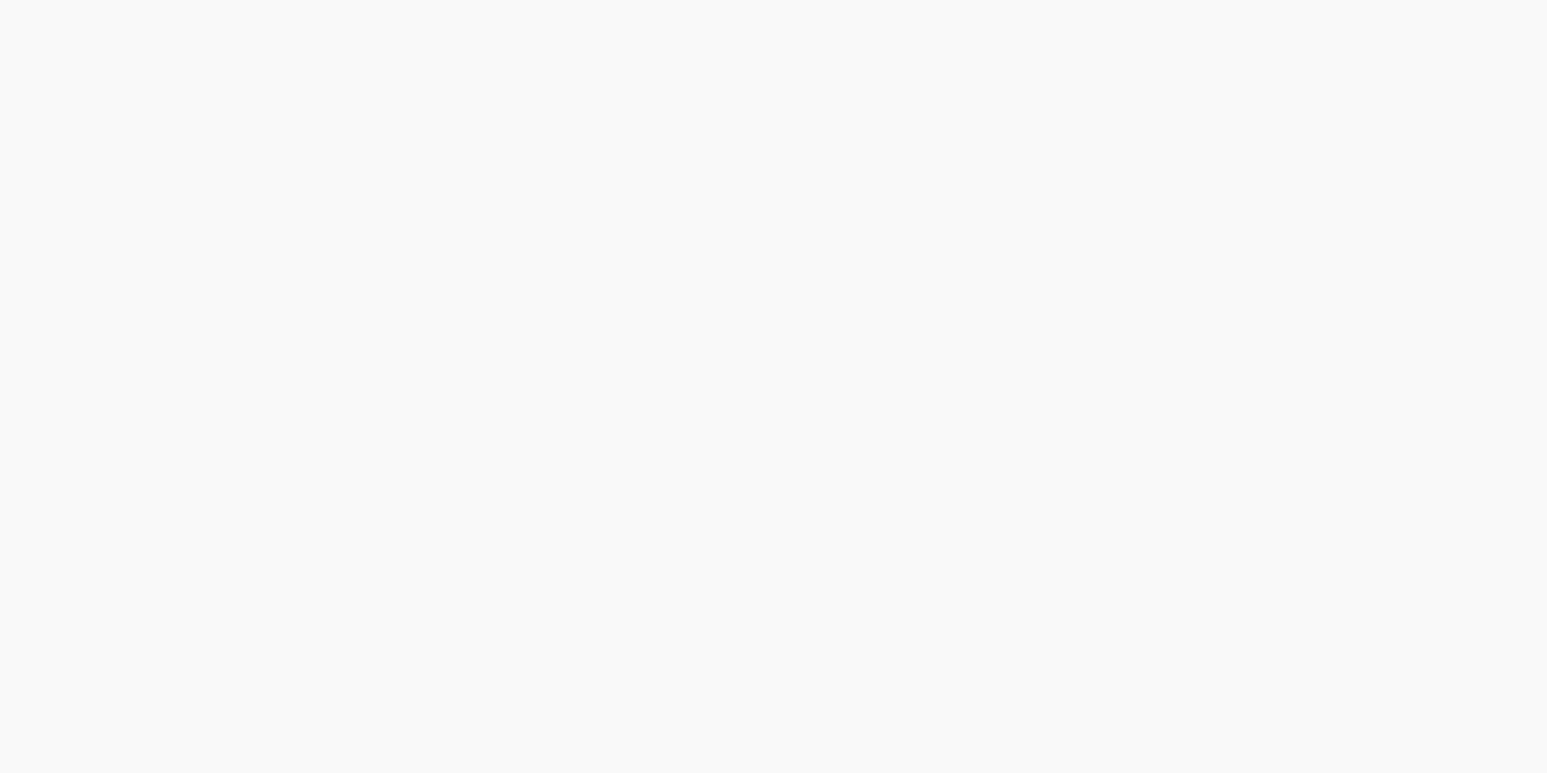 scroll, scrollTop: 0, scrollLeft: 0, axis: both 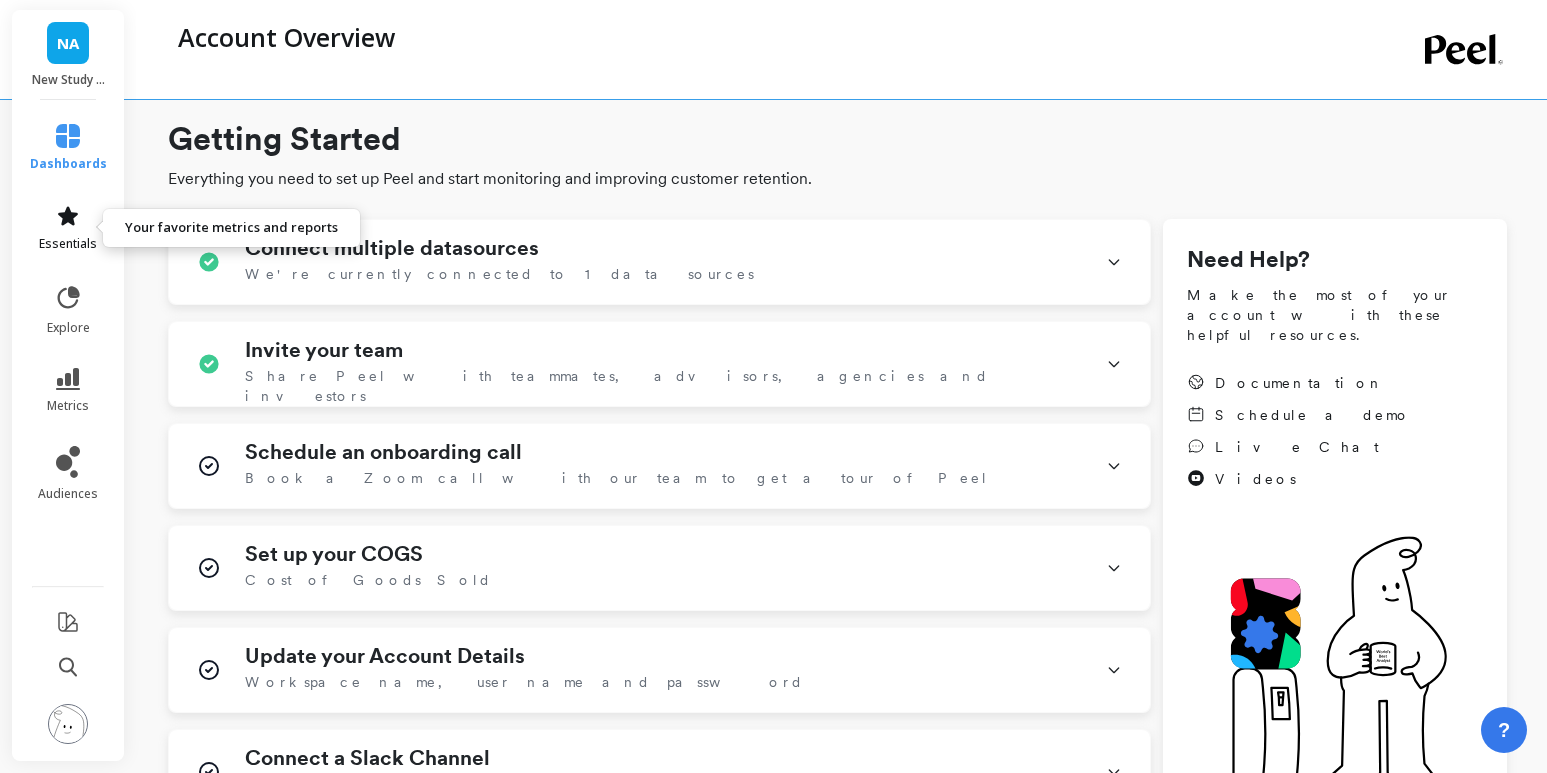 click on "essentials" at bounding box center (68, 244) 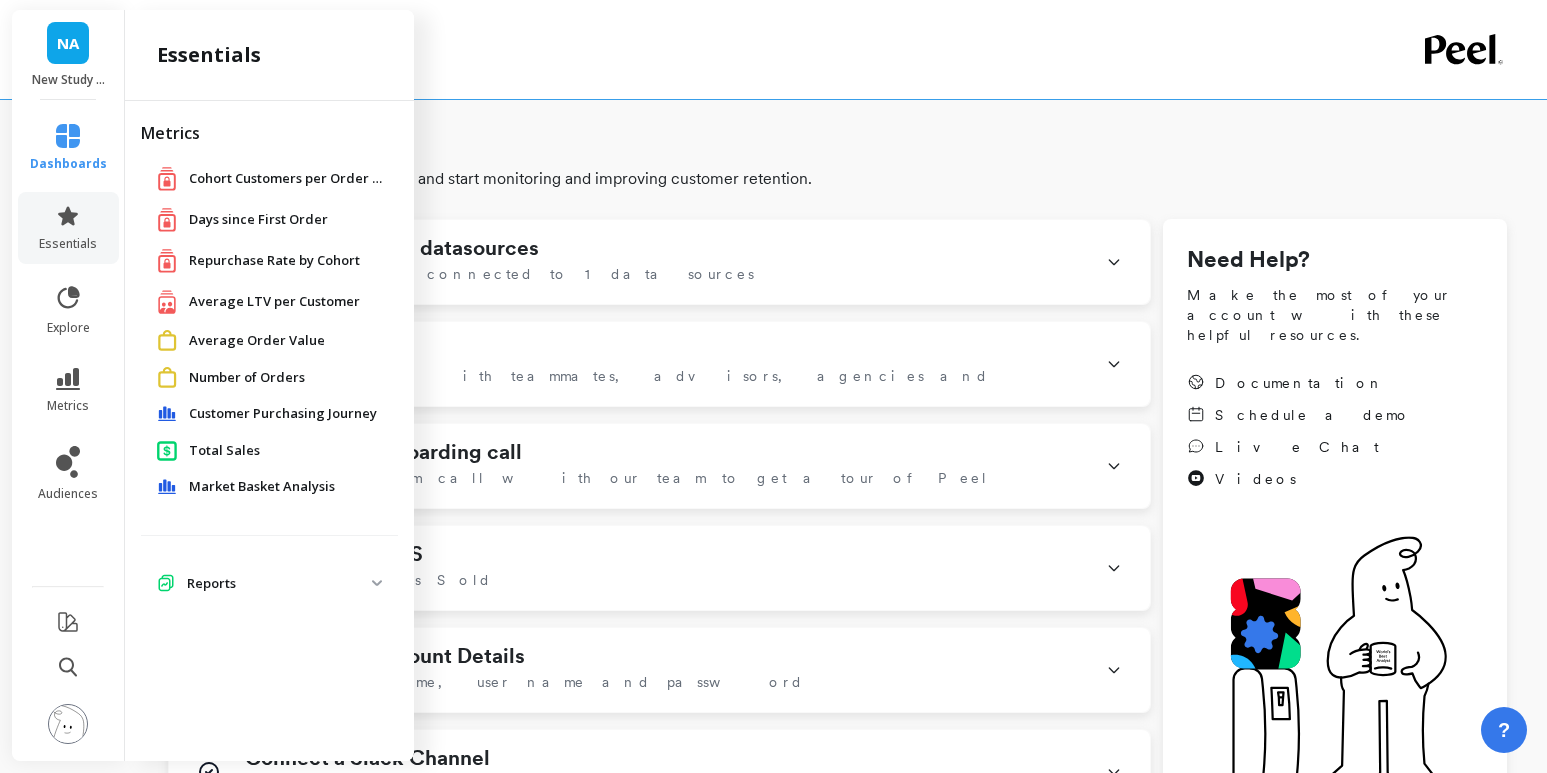 click on "Average LTV per Customer" at bounding box center (274, 302) 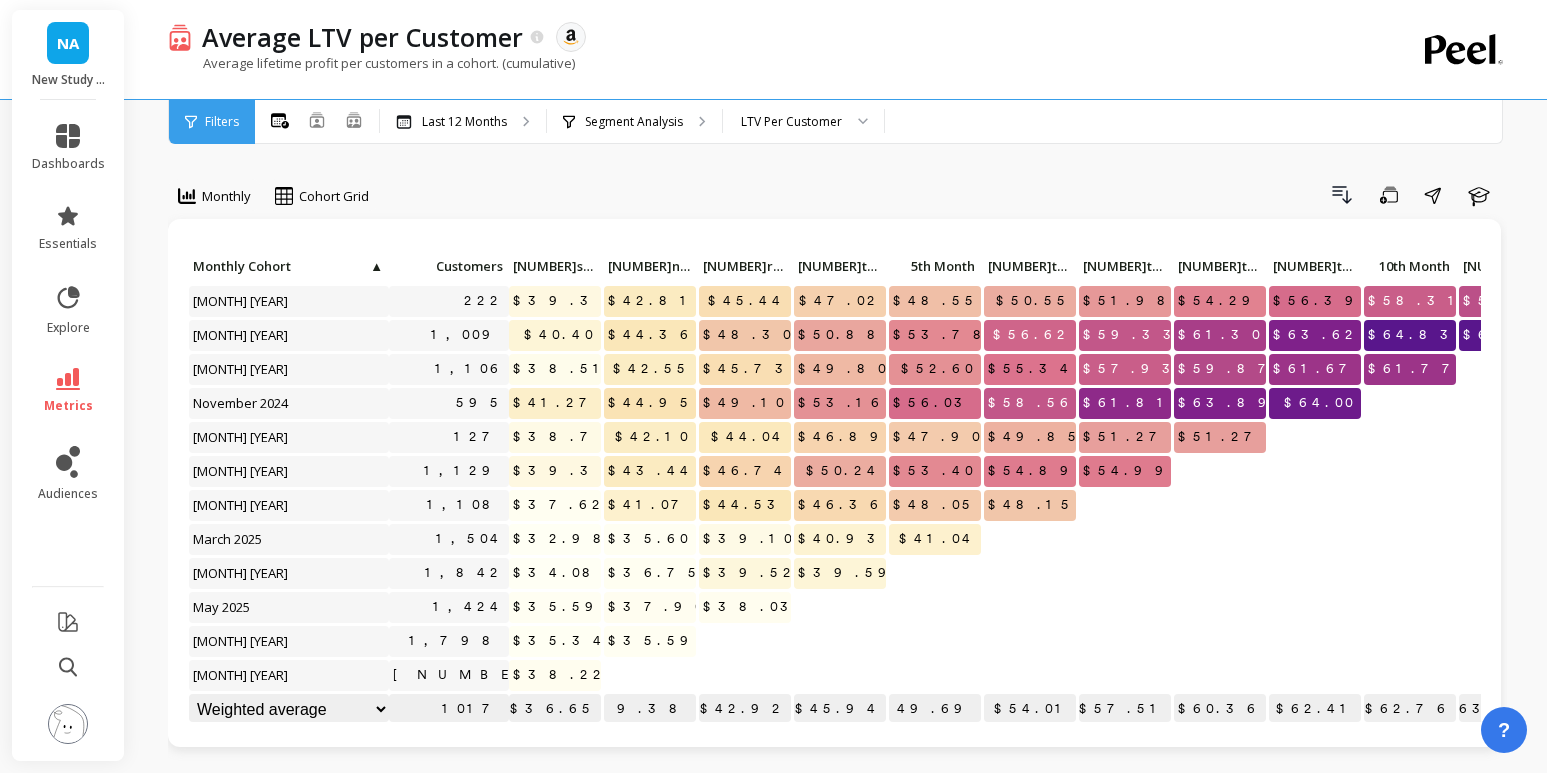 scroll, scrollTop: 0, scrollLeft: 167, axis: horizontal 